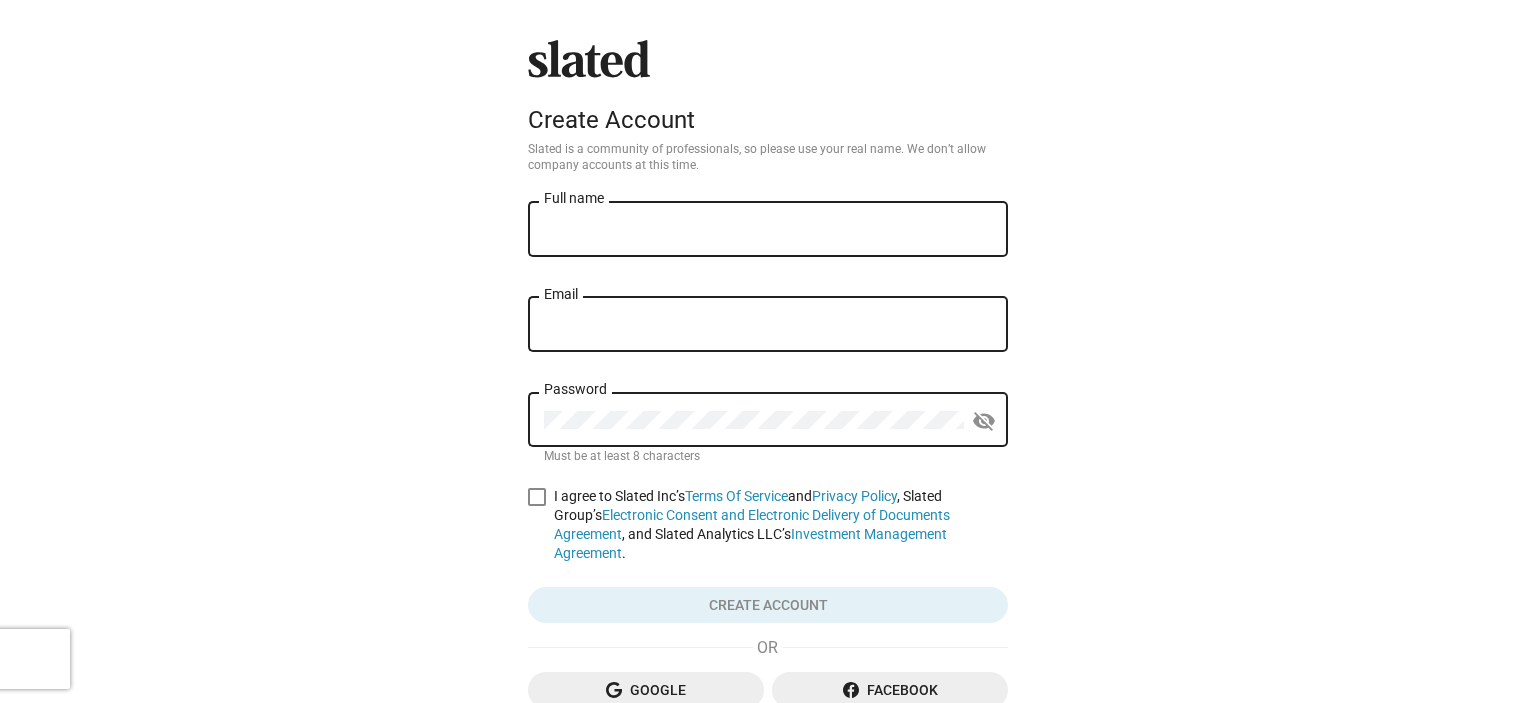 scroll, scrollTop: 0, scrollLeft: 0, axis: both 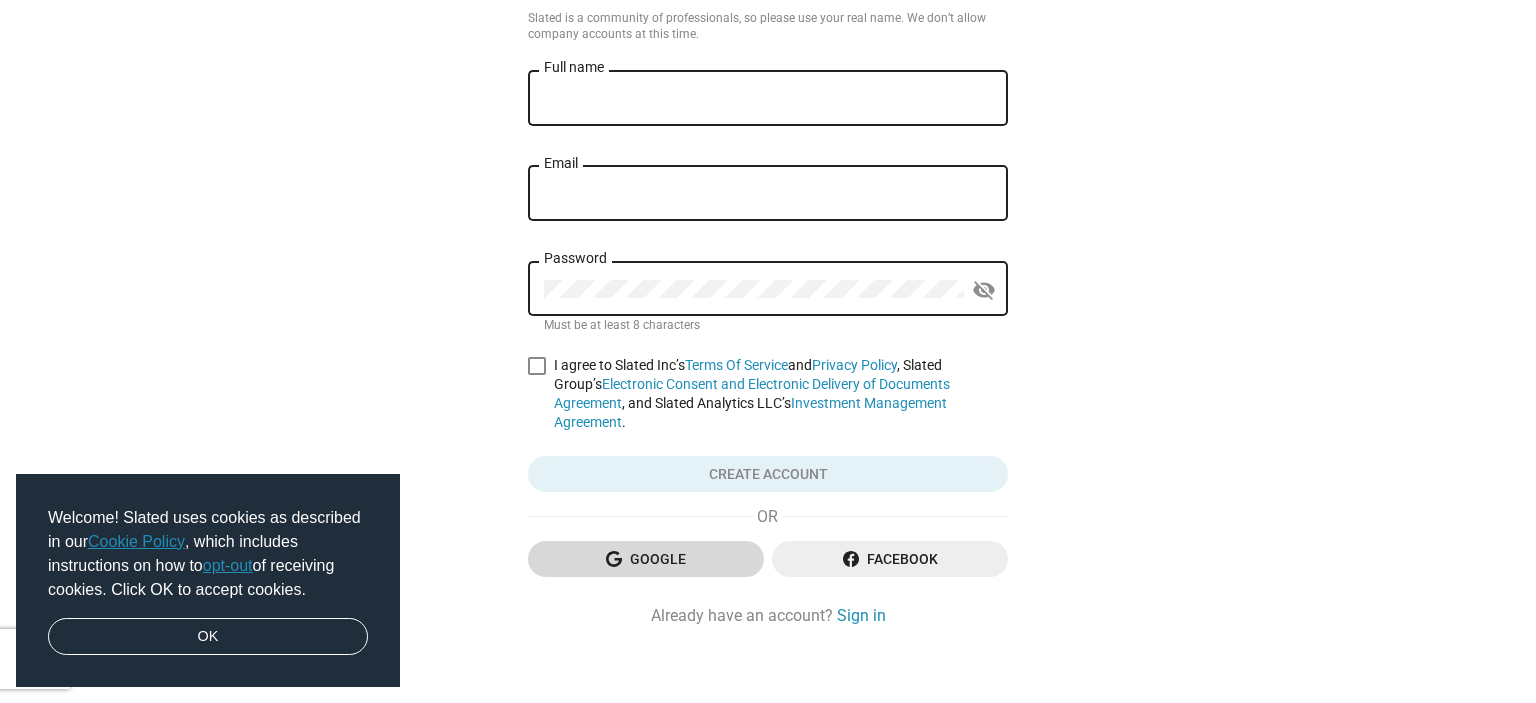 click on "Google" 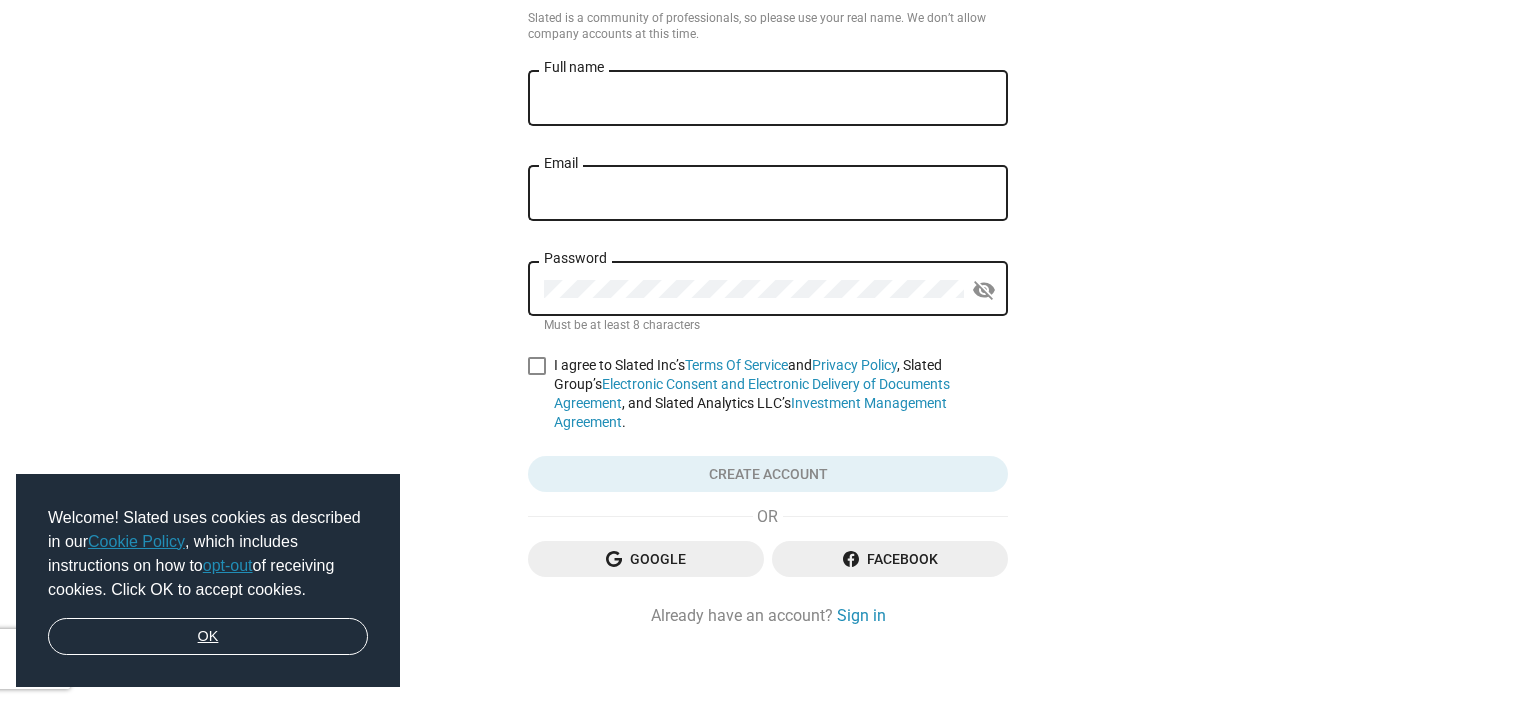 click on "OK" at bounding box center (208, 637) 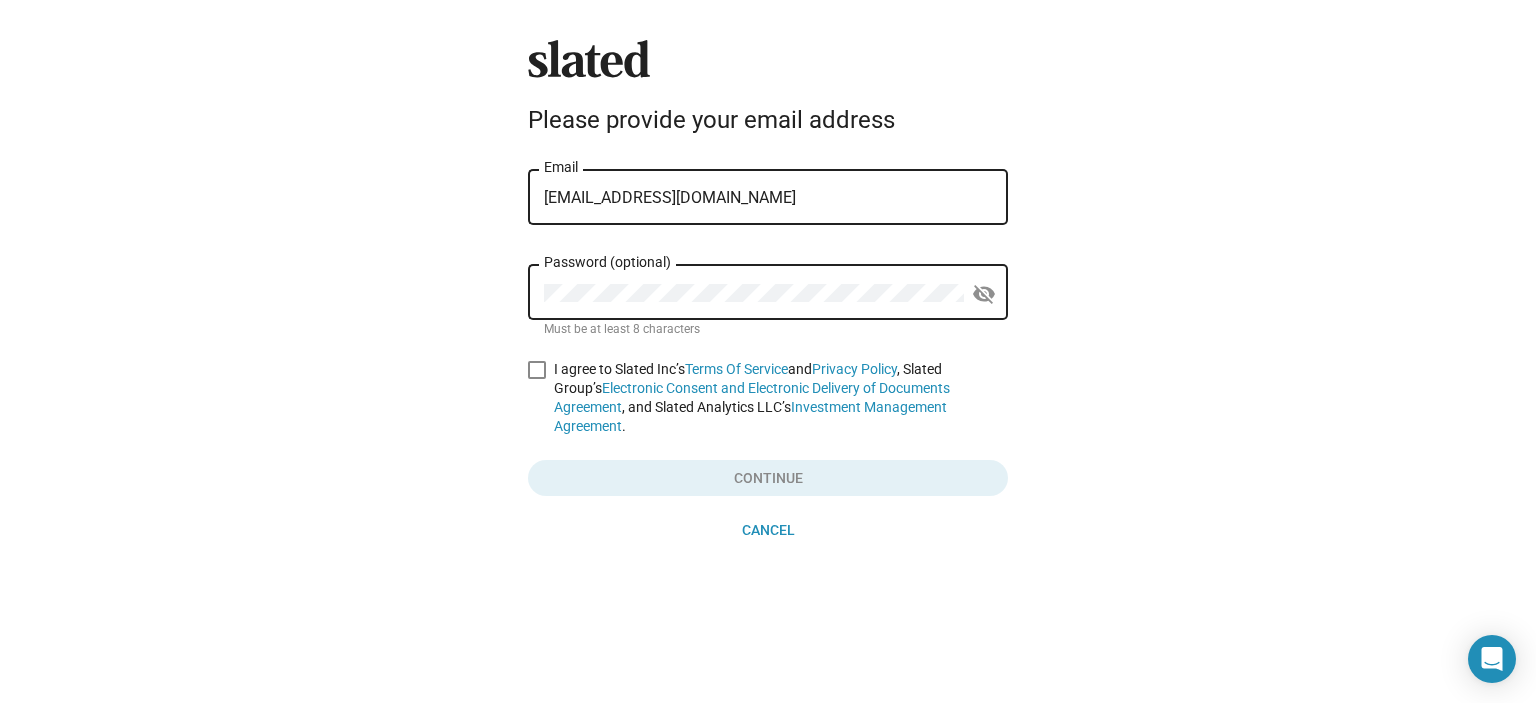 scroll, scrollTop: 0, scrollLeft: 0, axis: both 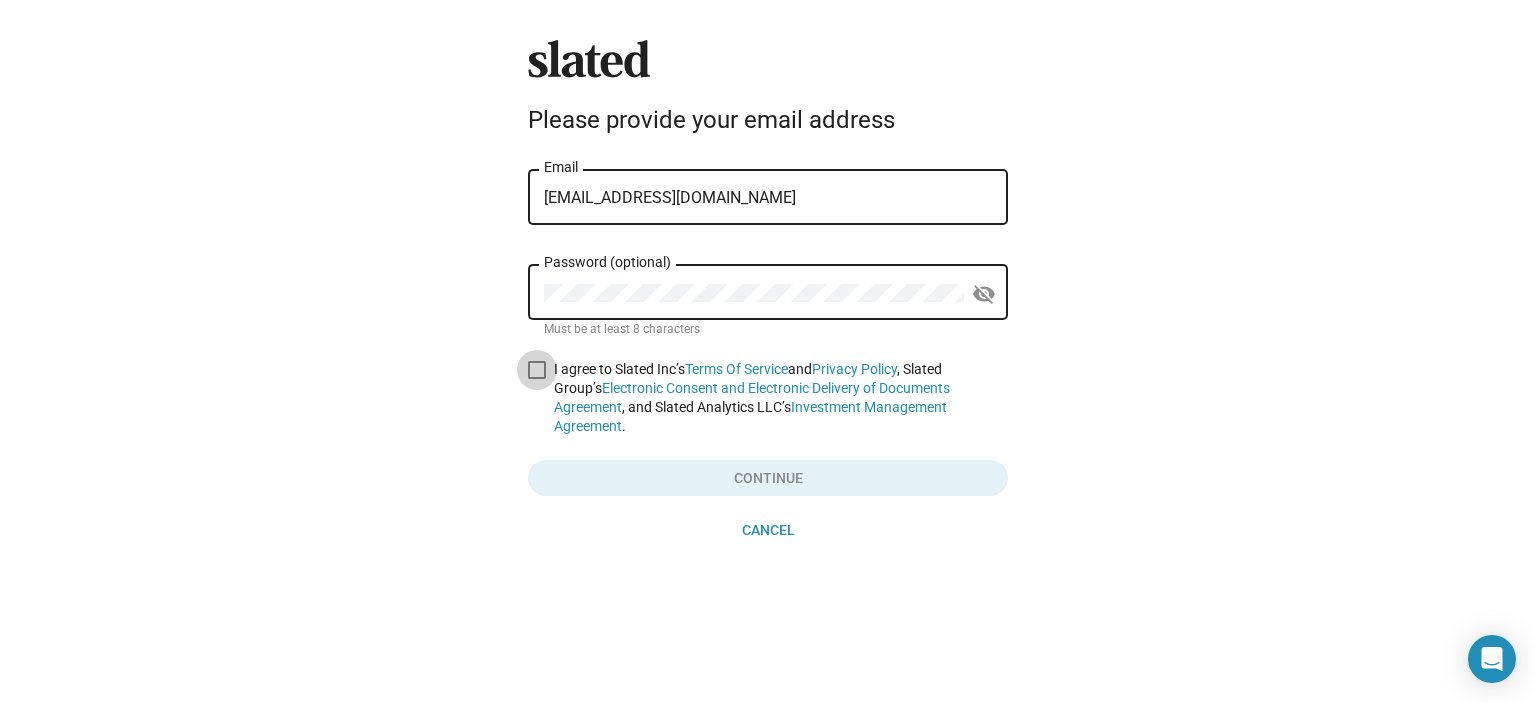 click at bounding box center [537, 370] 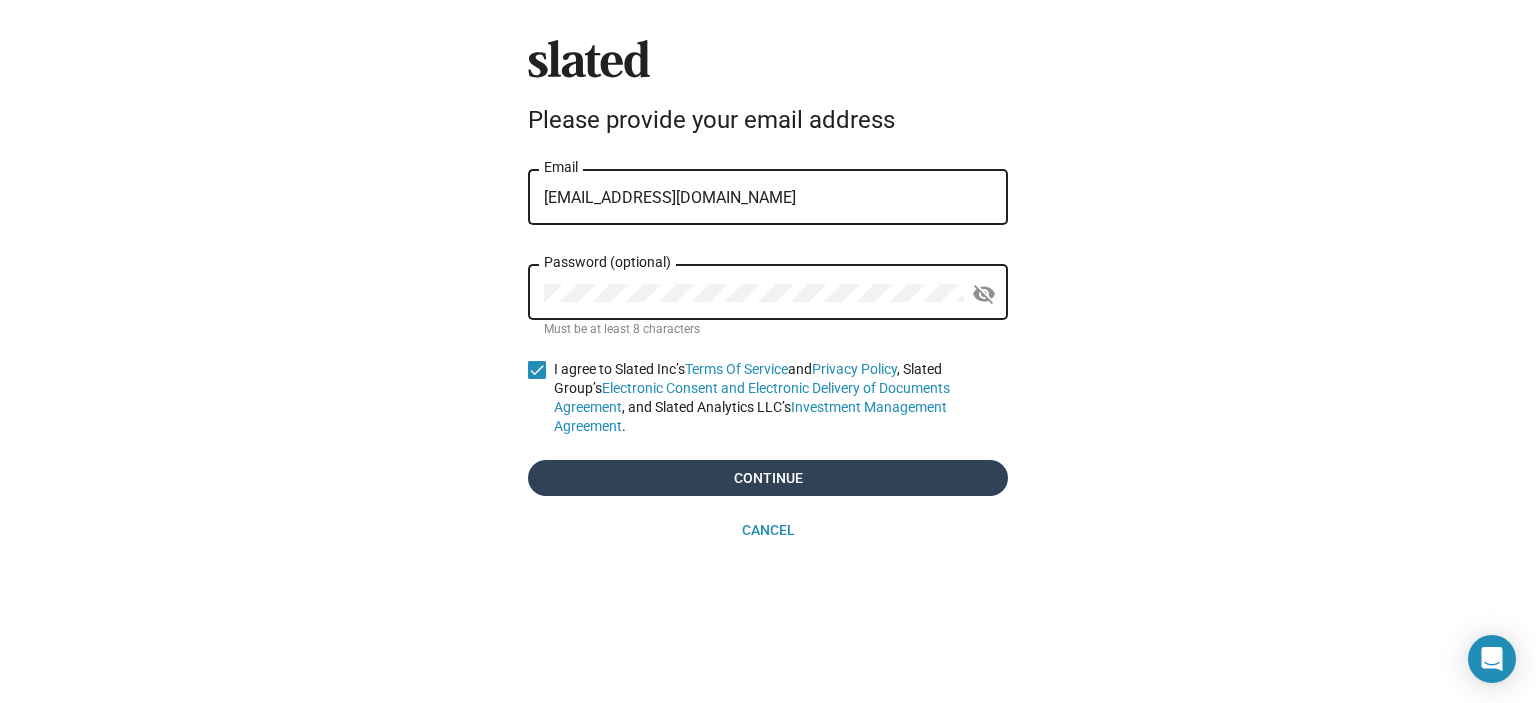 click on "Continue" 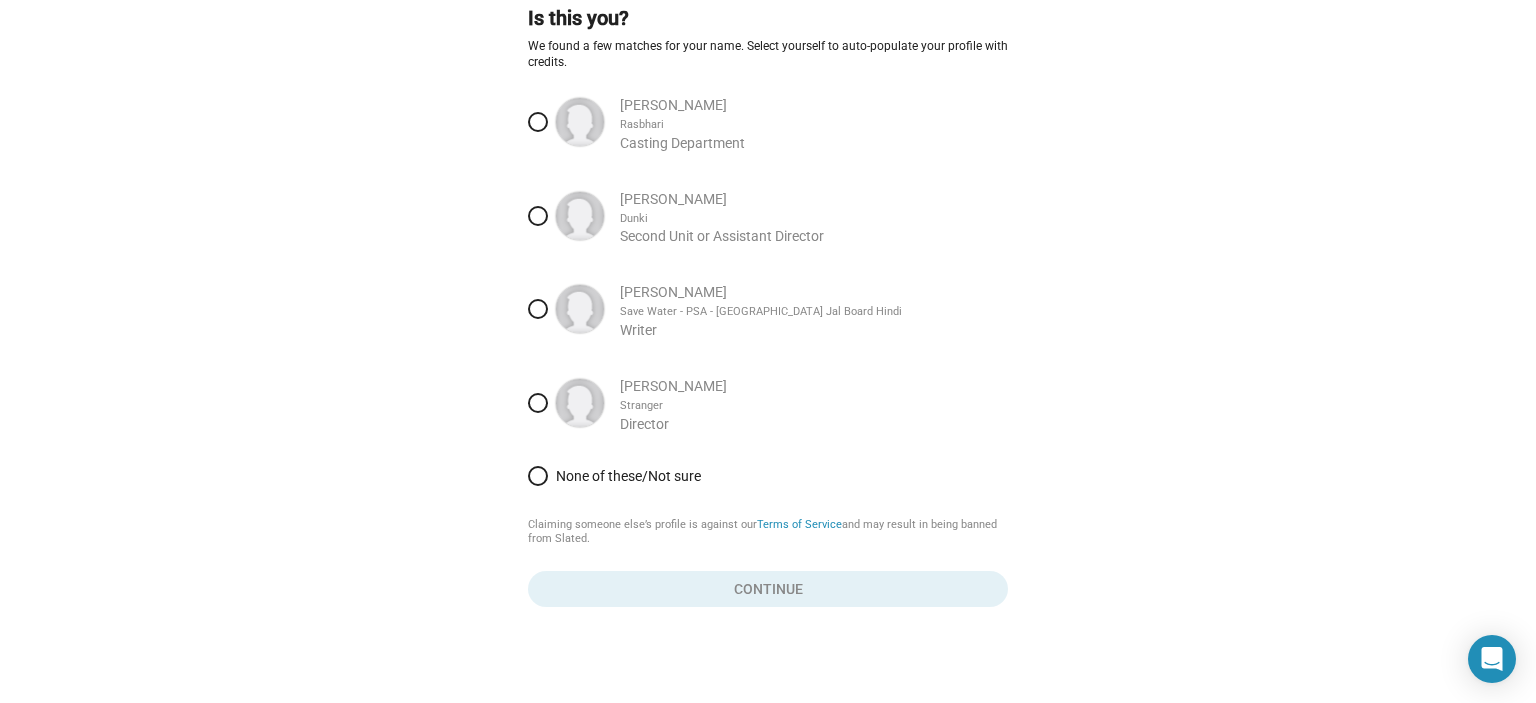 scroll, scrollTop: 123, scrollLeft: 0, axis: vertical 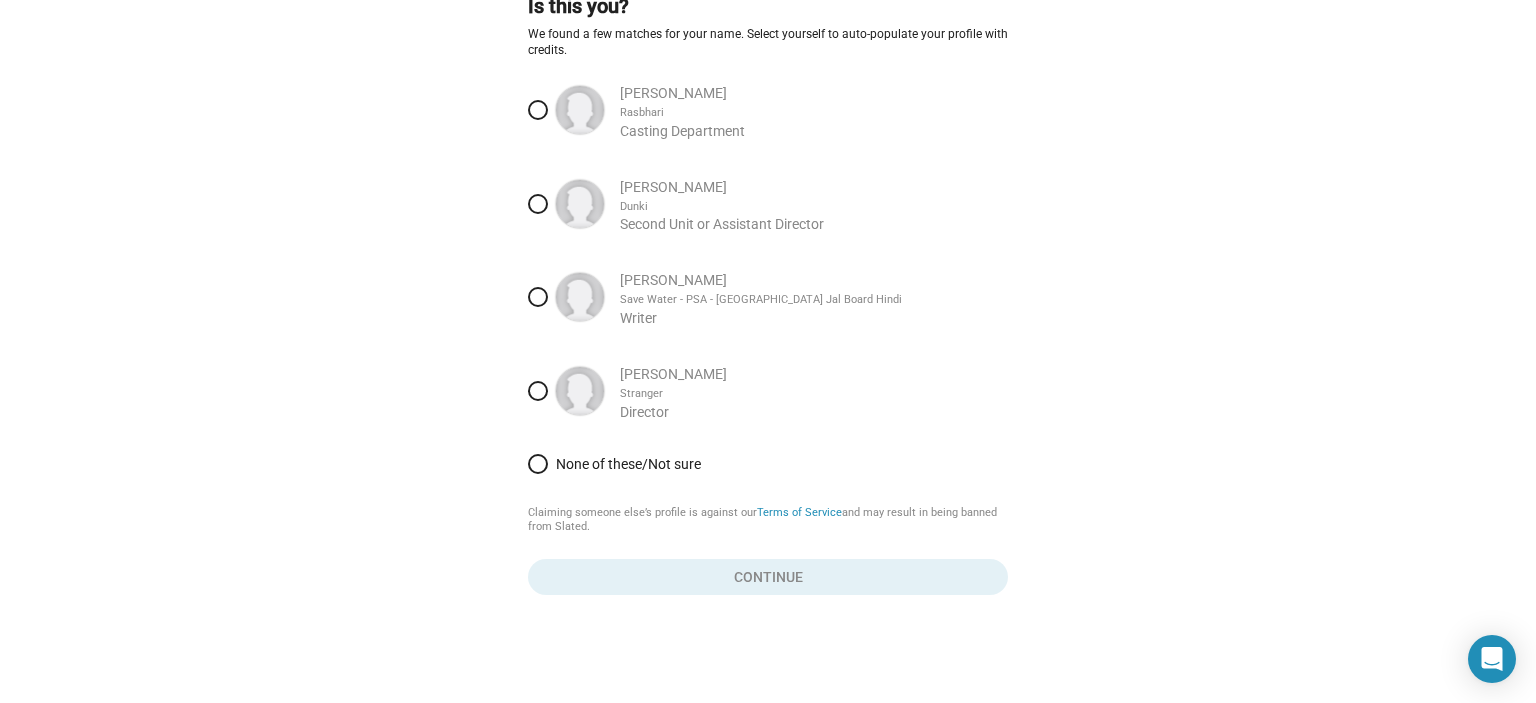 click on "None of these/Not sure" at bounding box center [778, 464] 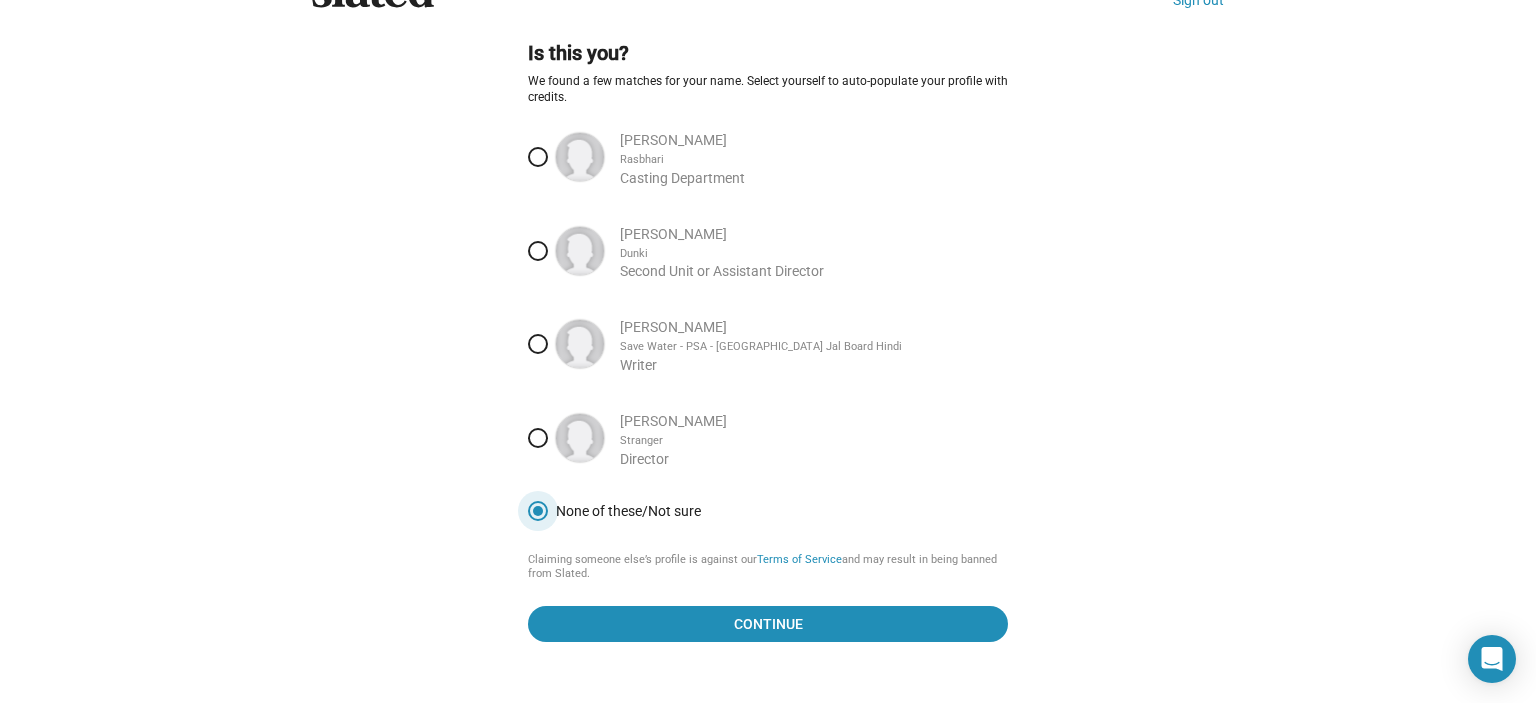 scroll, scrollTop: 100, scrollLeft: 0, axis: vertical 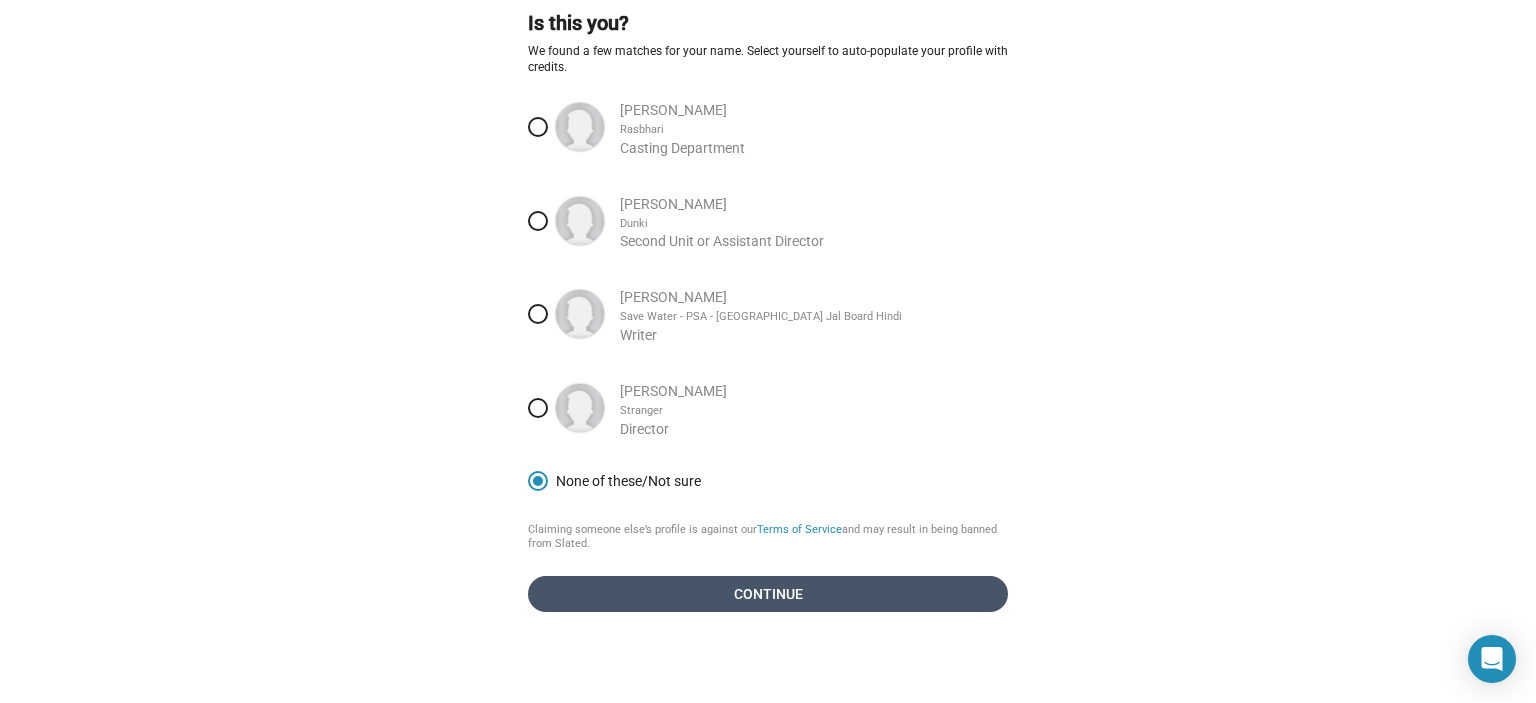 click on "Continue" 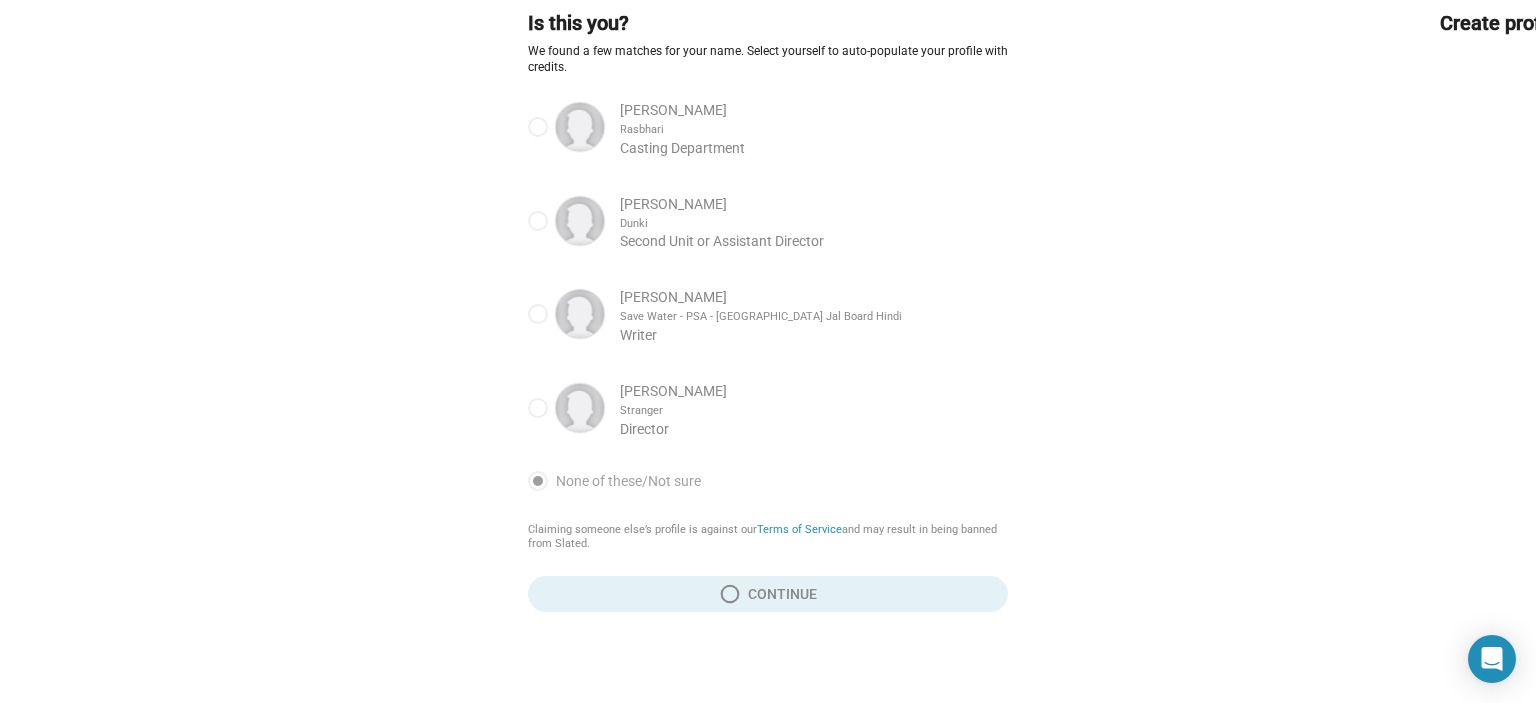 scroll, scrollTop: 0, scrollLeft: 0, axis: both 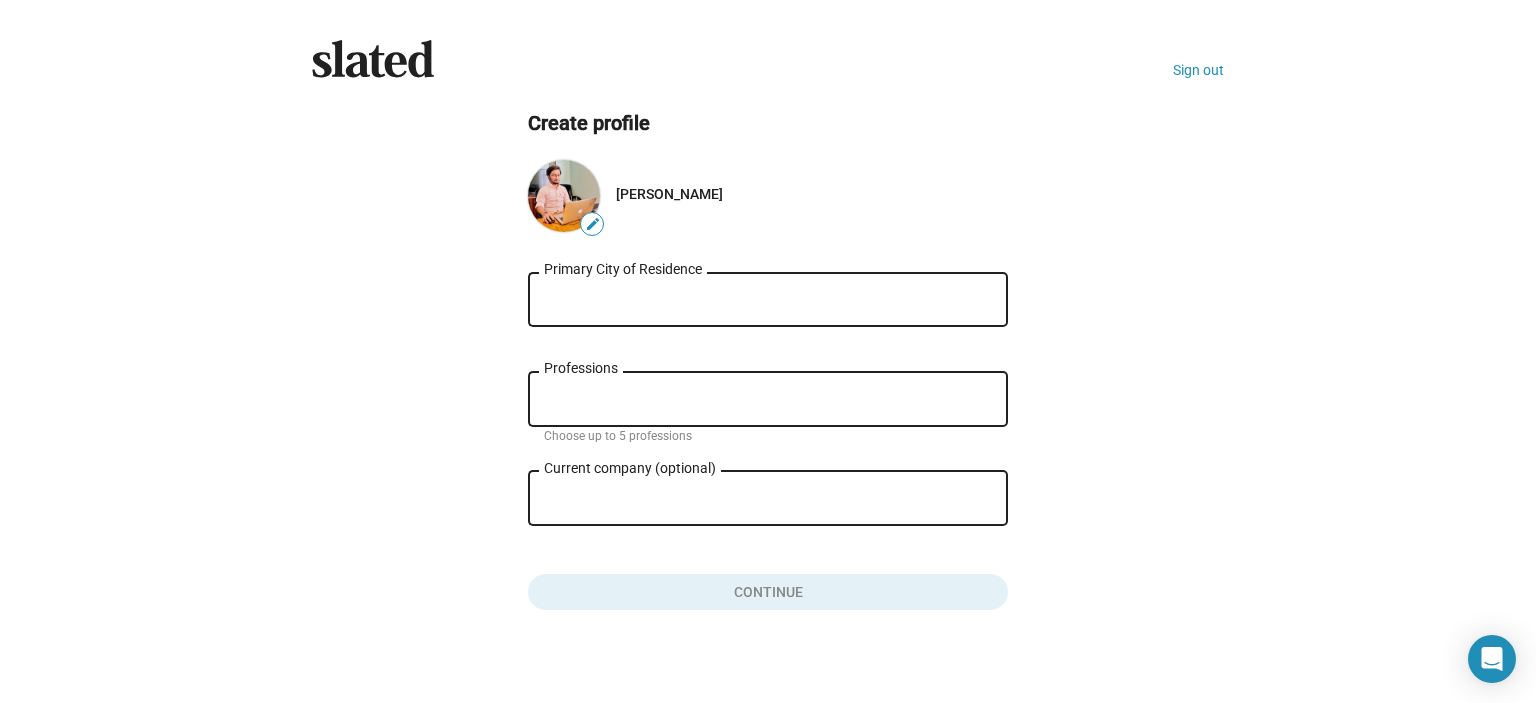 click on "Primary City of Residence" at bounding box center (768, 300) 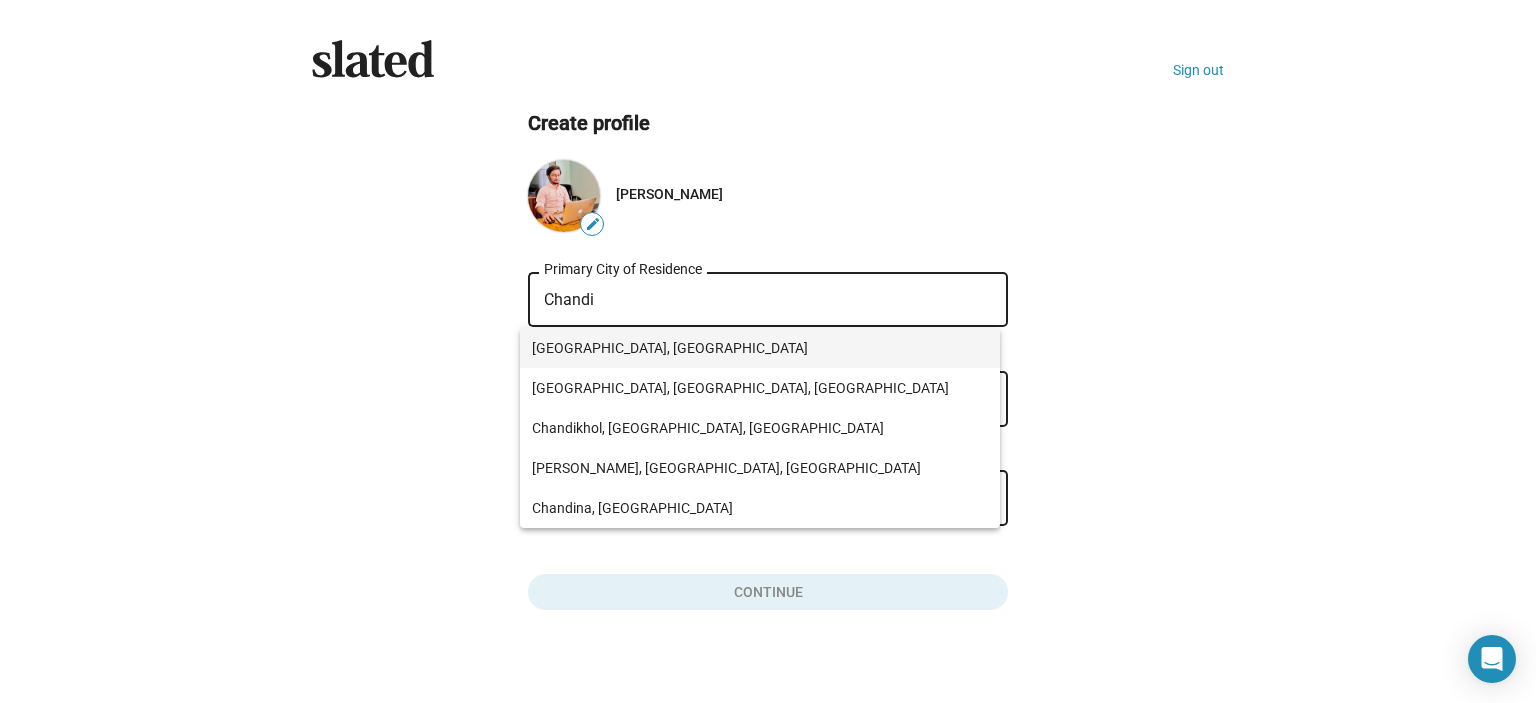 click on "[GEOGRAPHIC_DATA], [GEOGRAPHIC_DATA]" at bounding box center (760, 348) 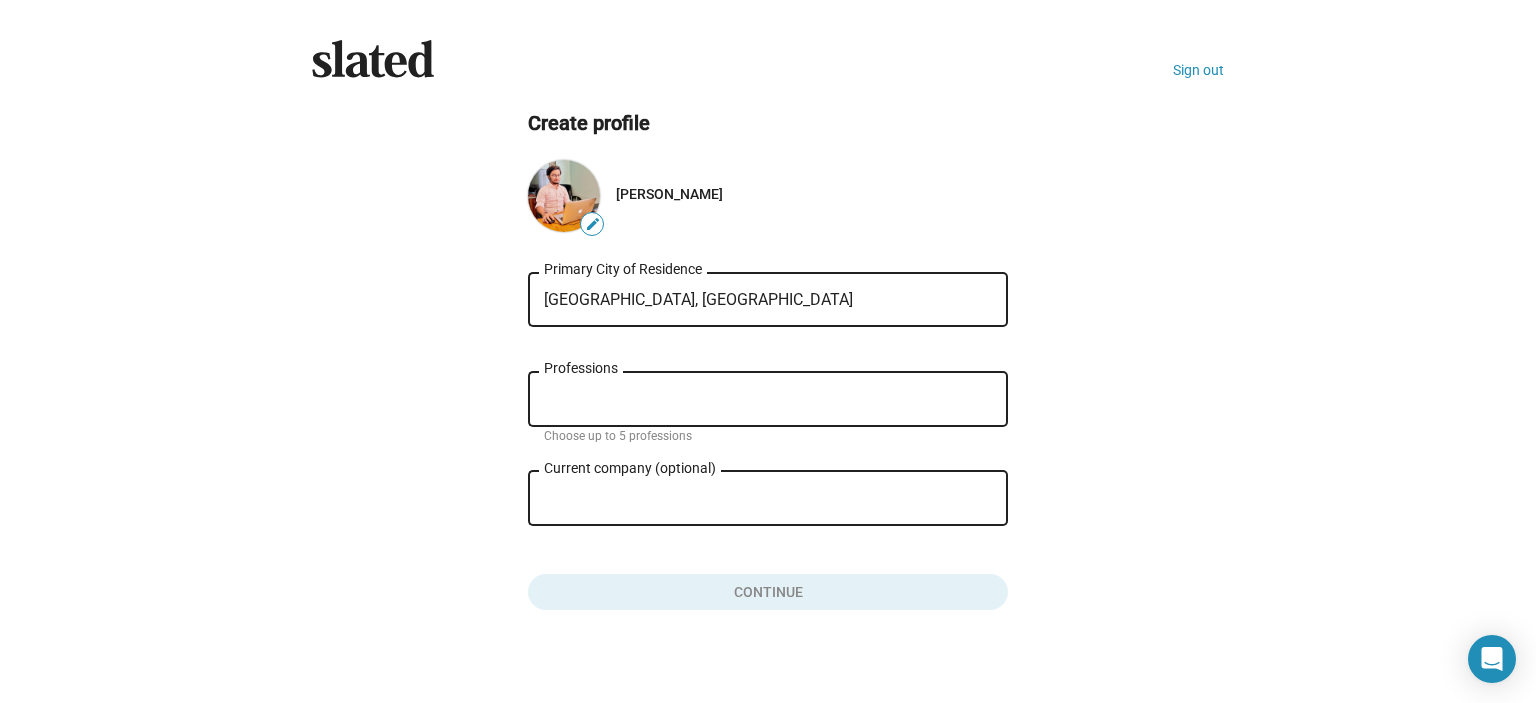click on "Professions" at bounding box center (772, 400) 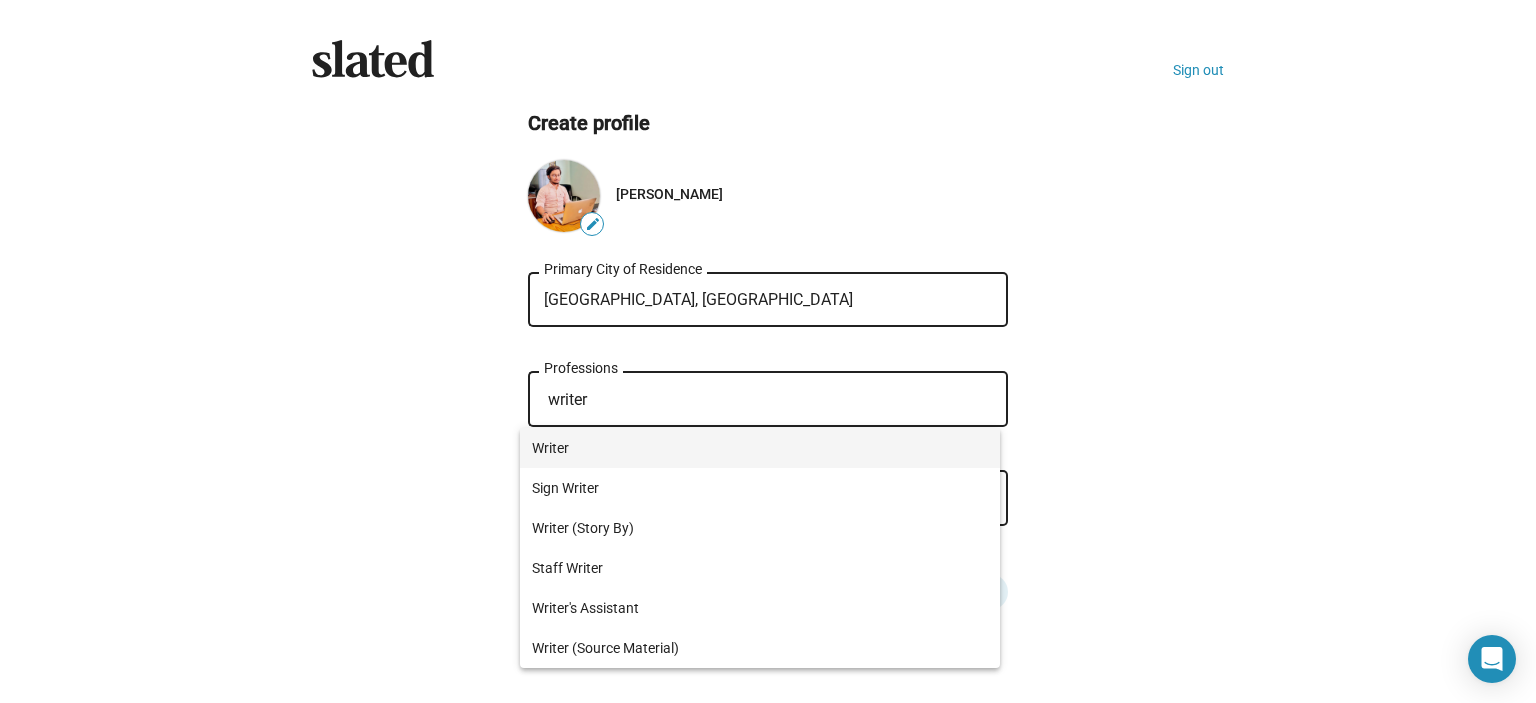 type on "writer" 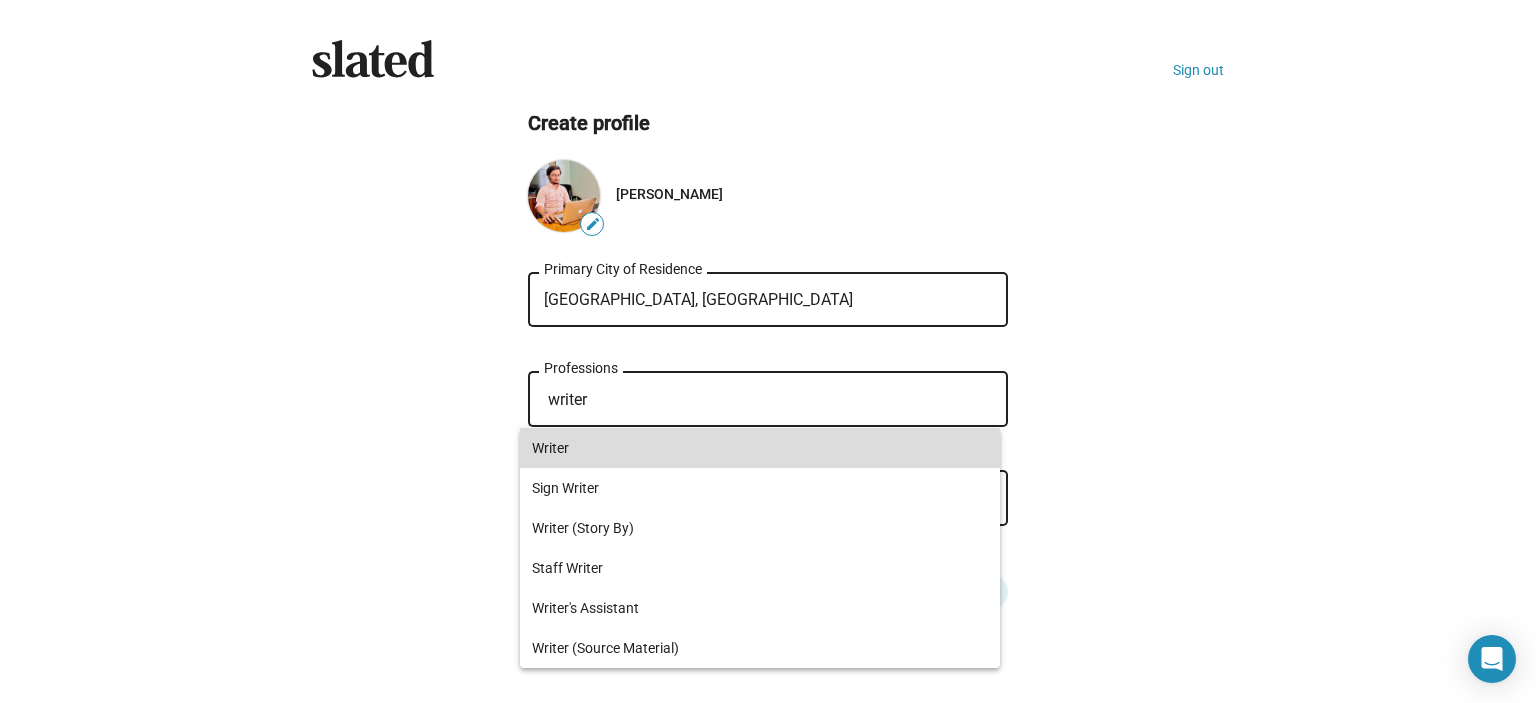 click on "Writer" at bounding box center [760, 448] 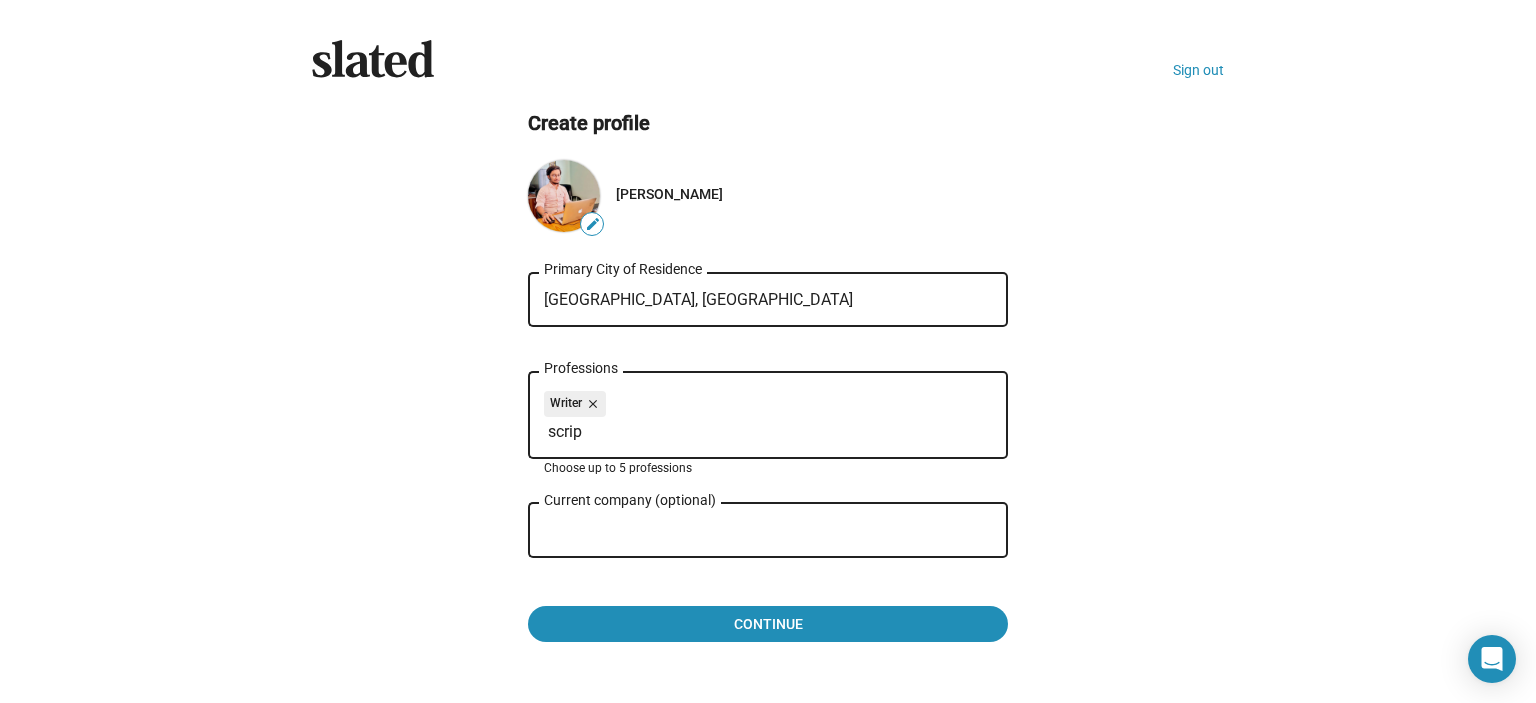 type on "script" 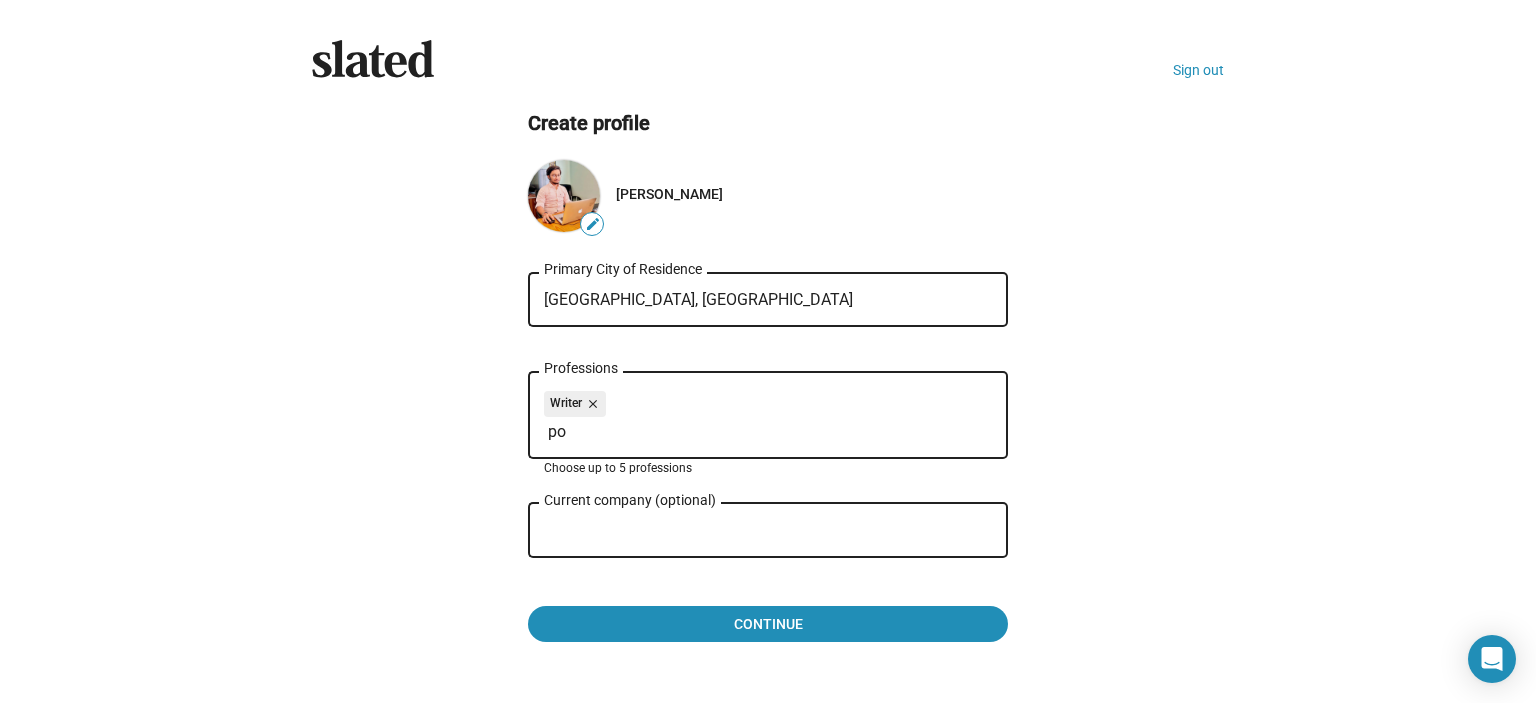 type on "p" 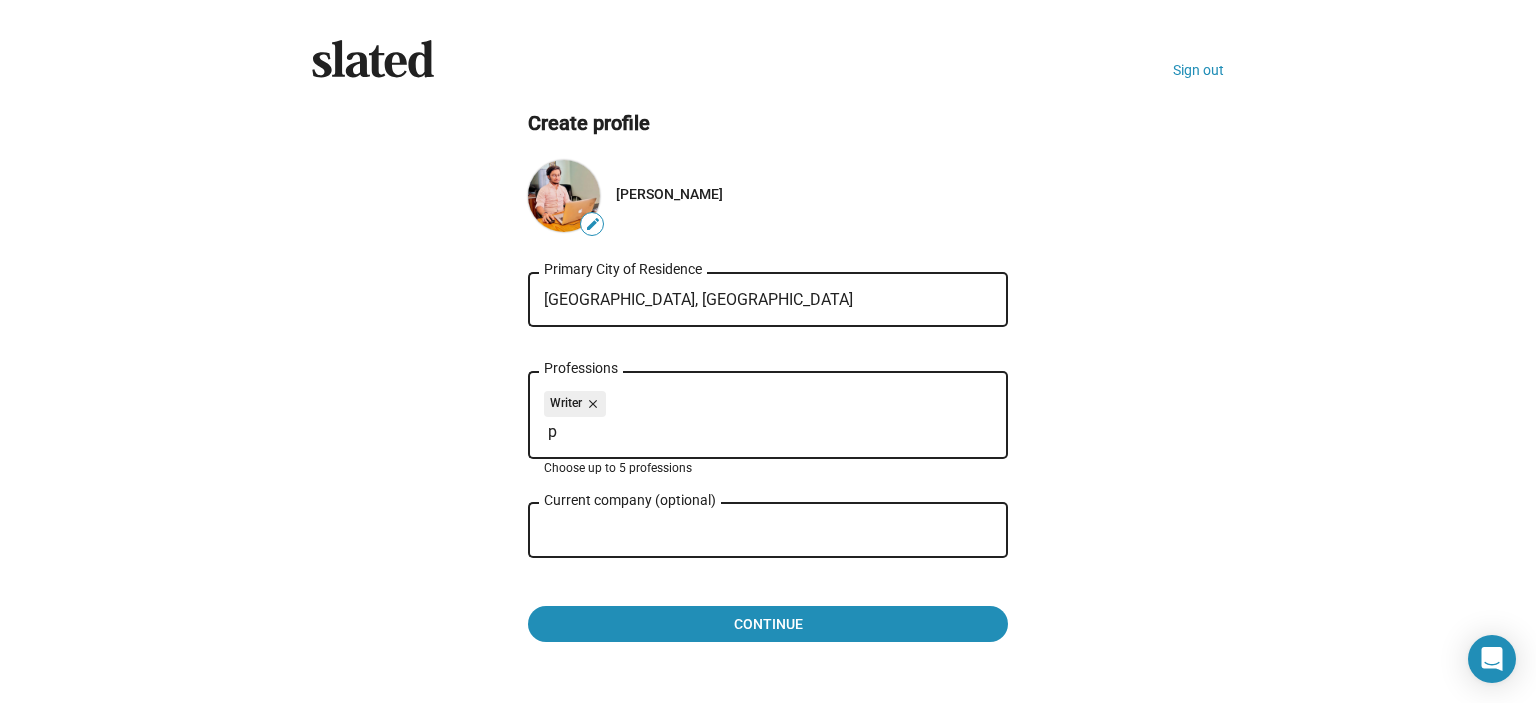 type 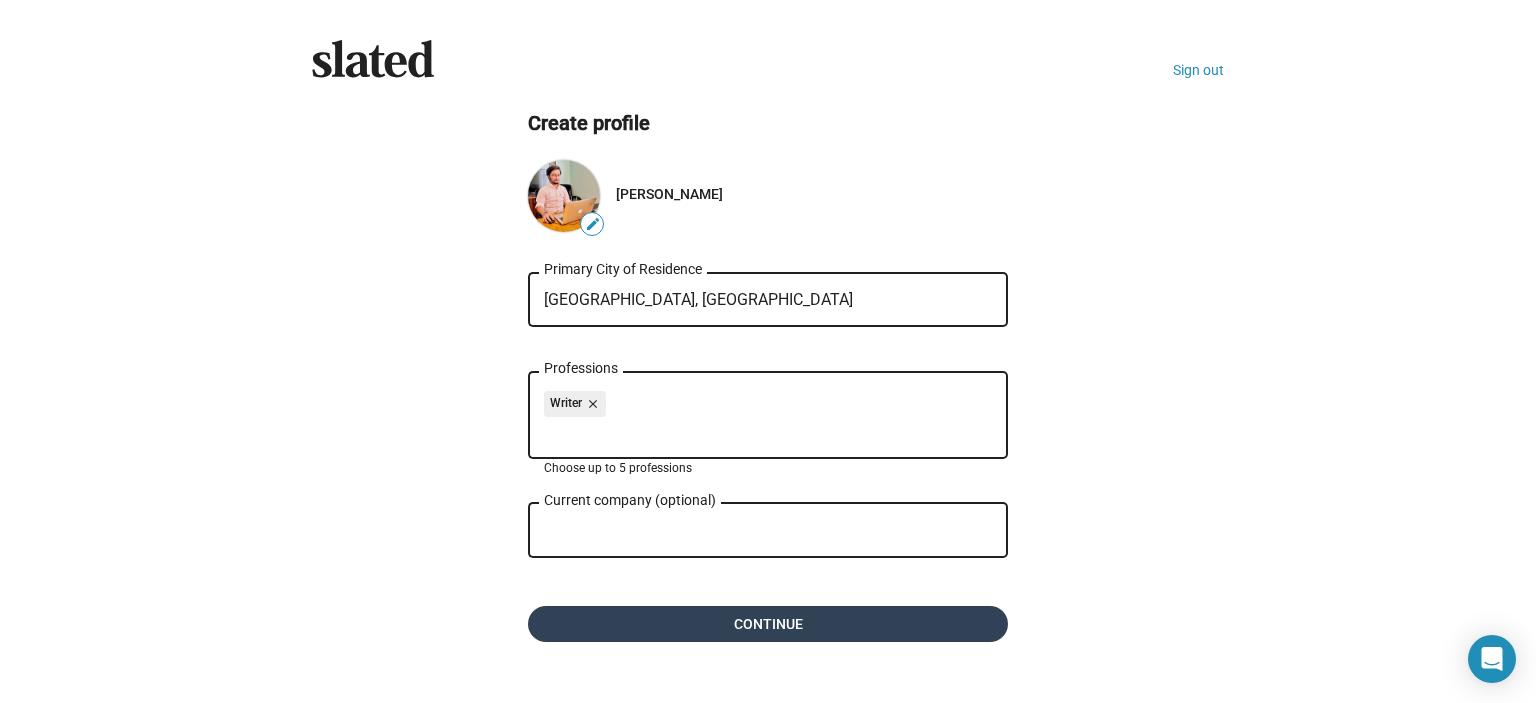 click on "Continue" 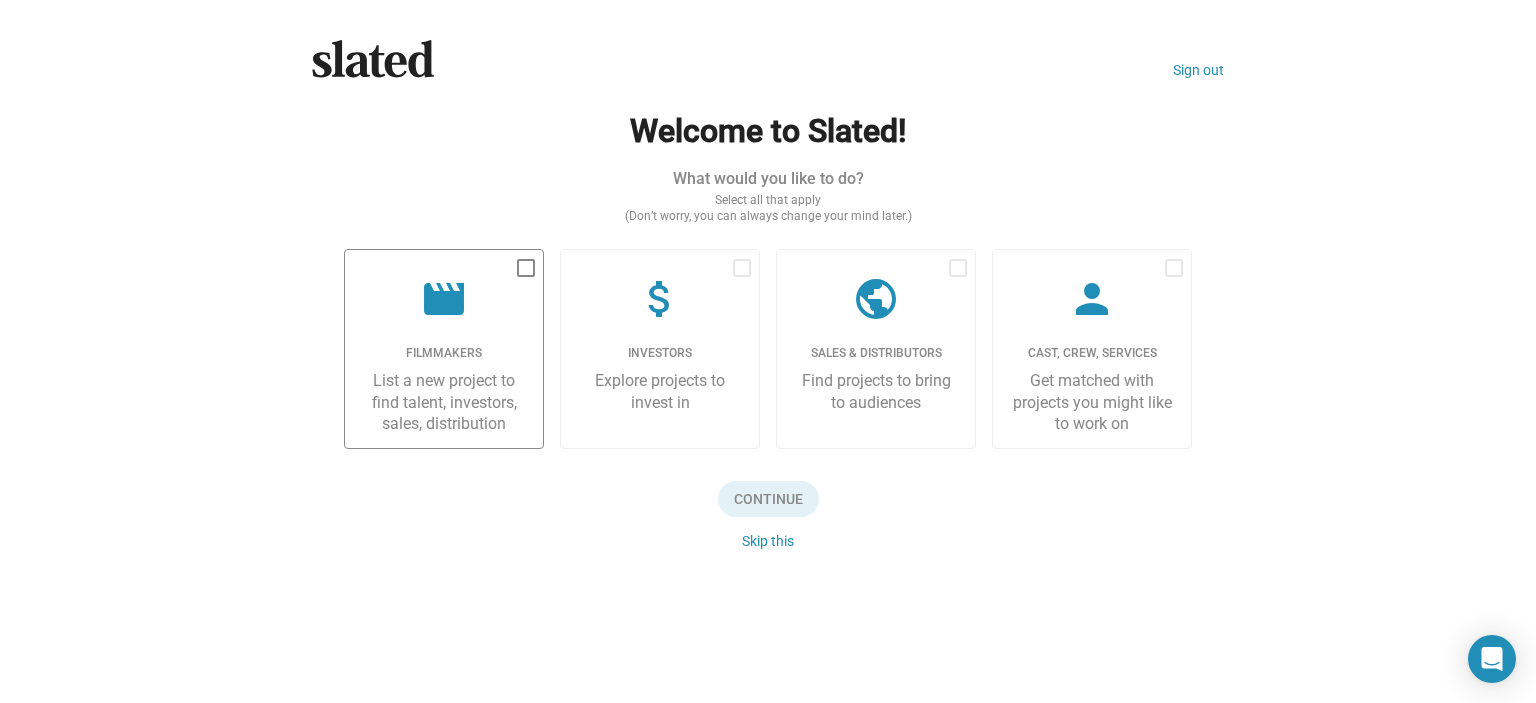 click at bounding box center (526, 268) 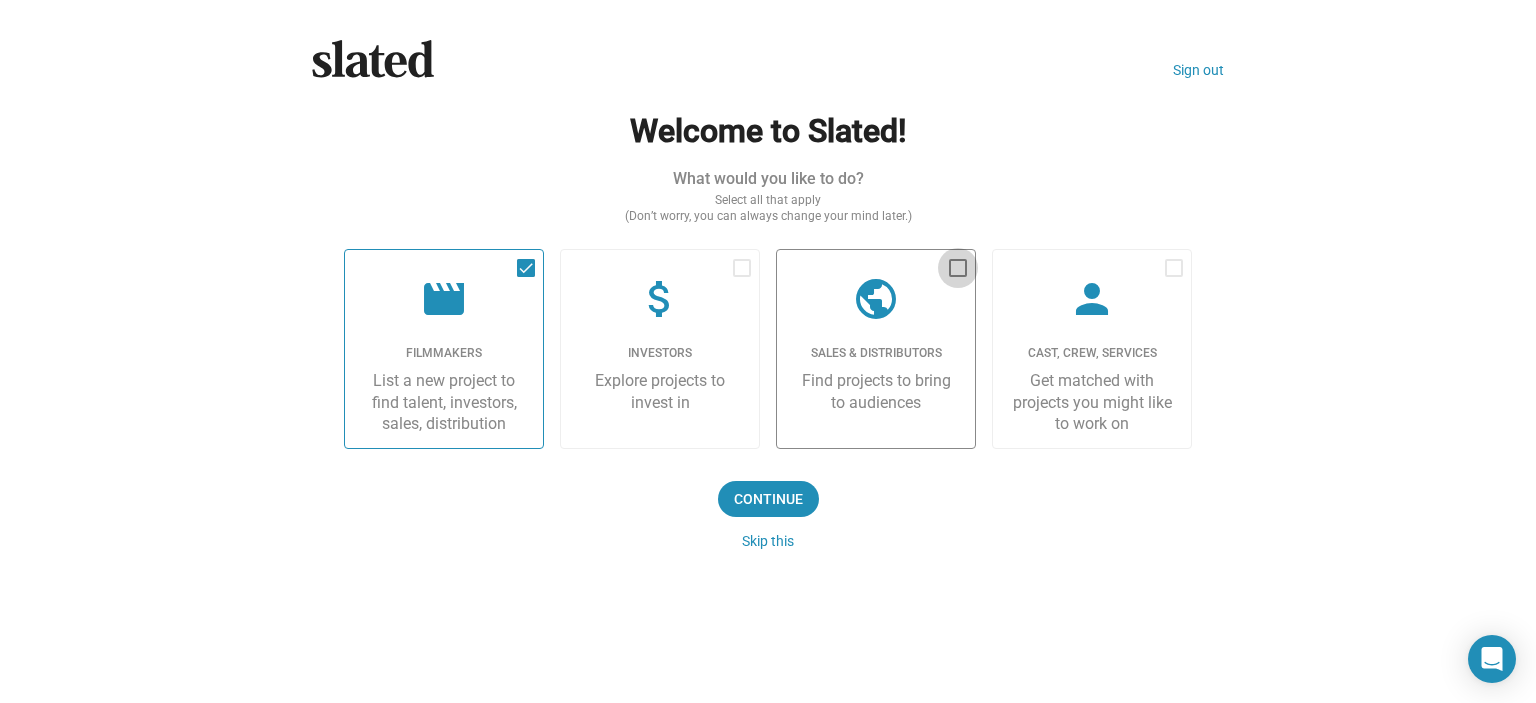click at bounding box center (958, 268) 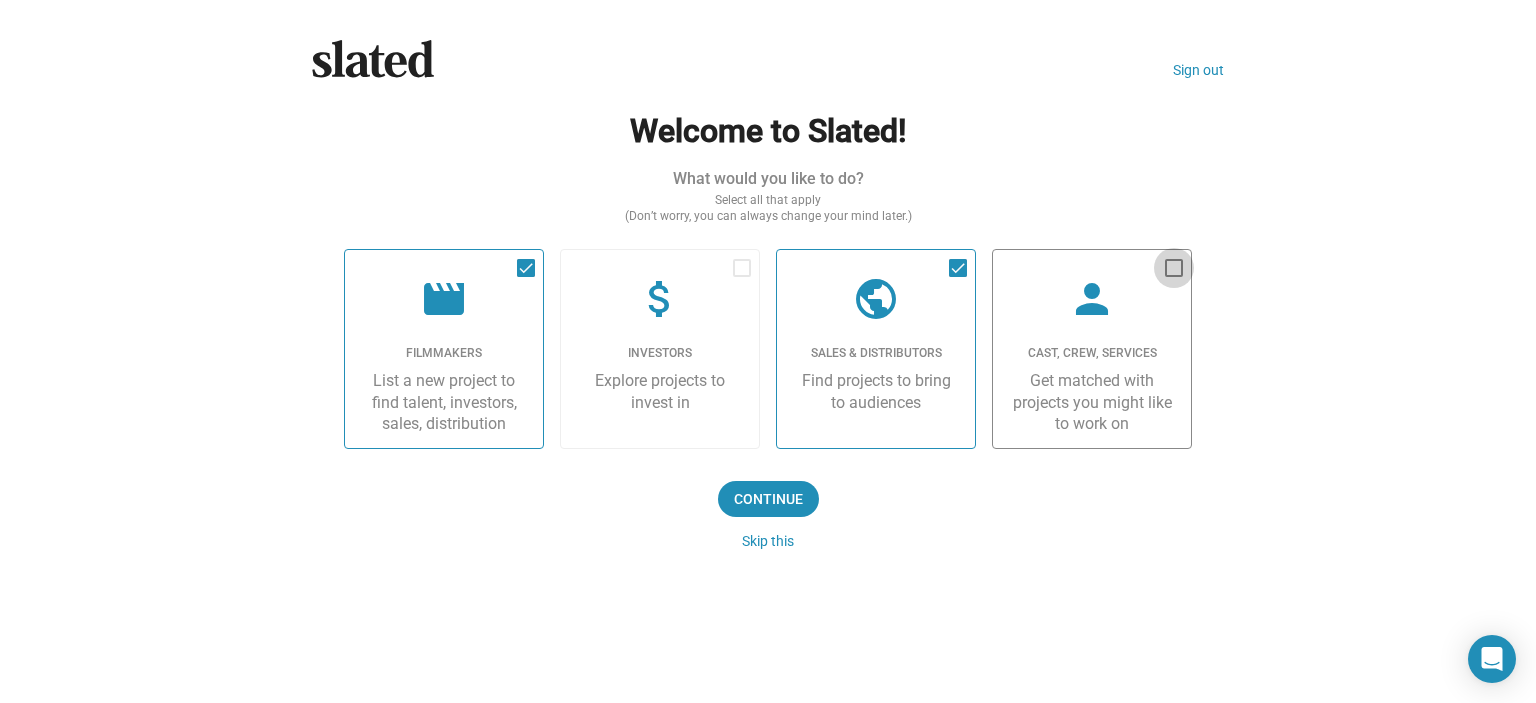 click at bounding box center (1174, 268) 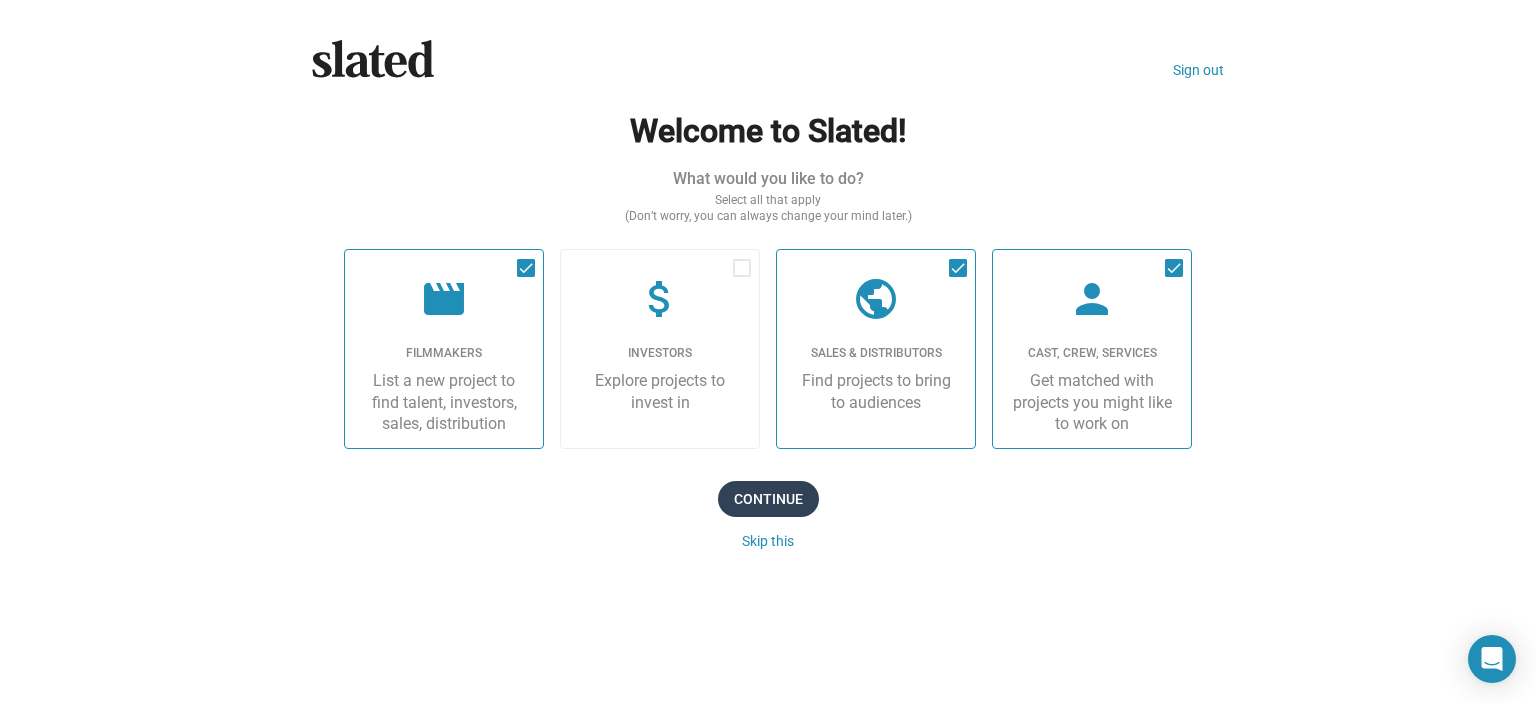 click on "Continue" 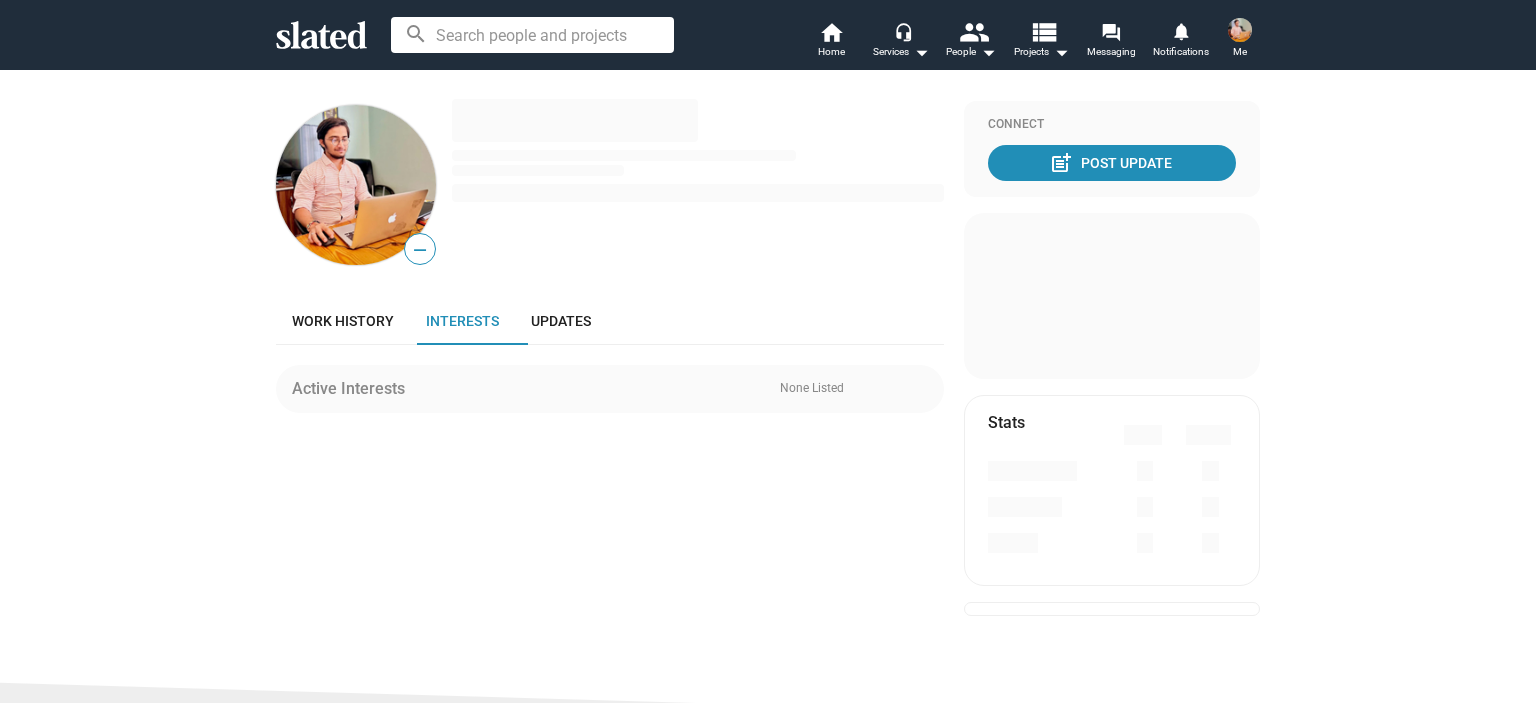 scroll, scrollTop: 0, scrollLeft: 0, axis: both 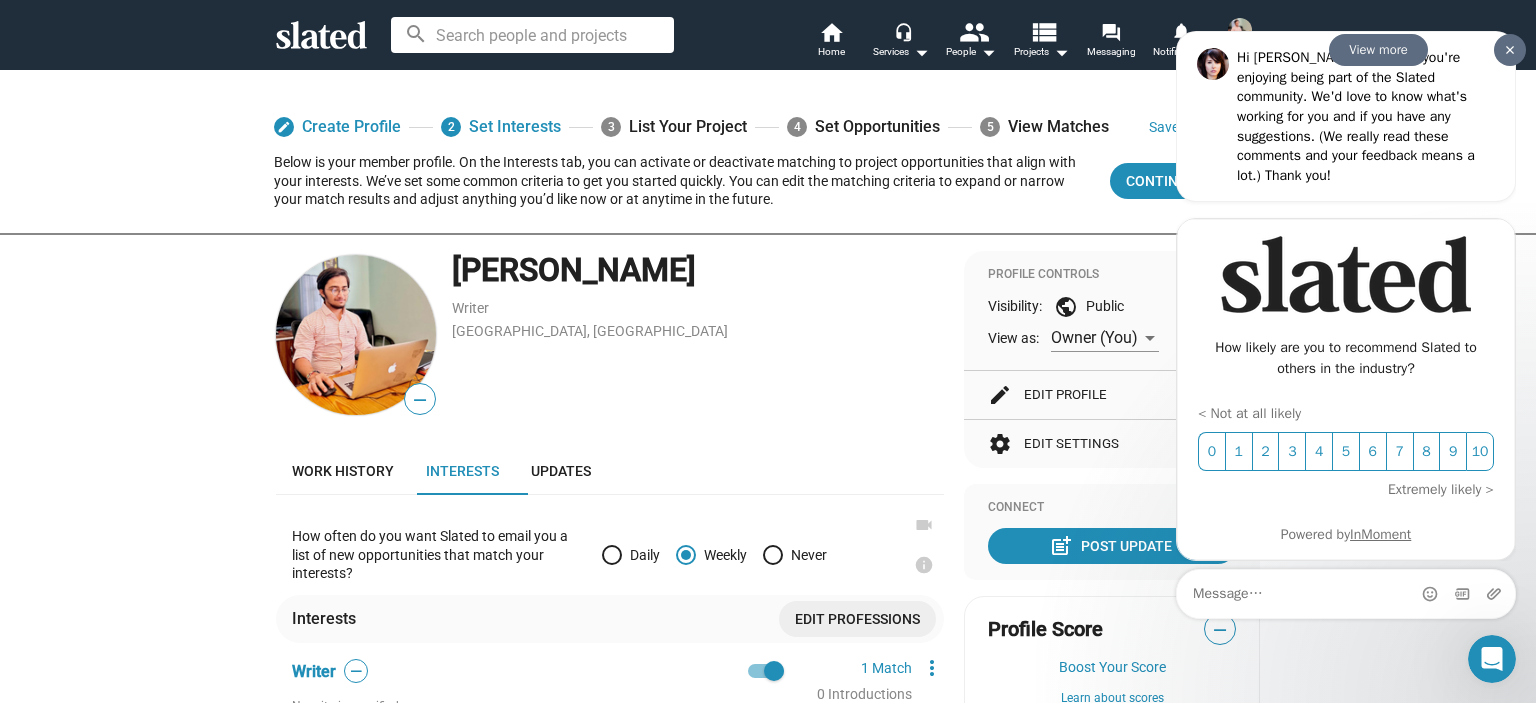 click at bounding box center [1510, 49] 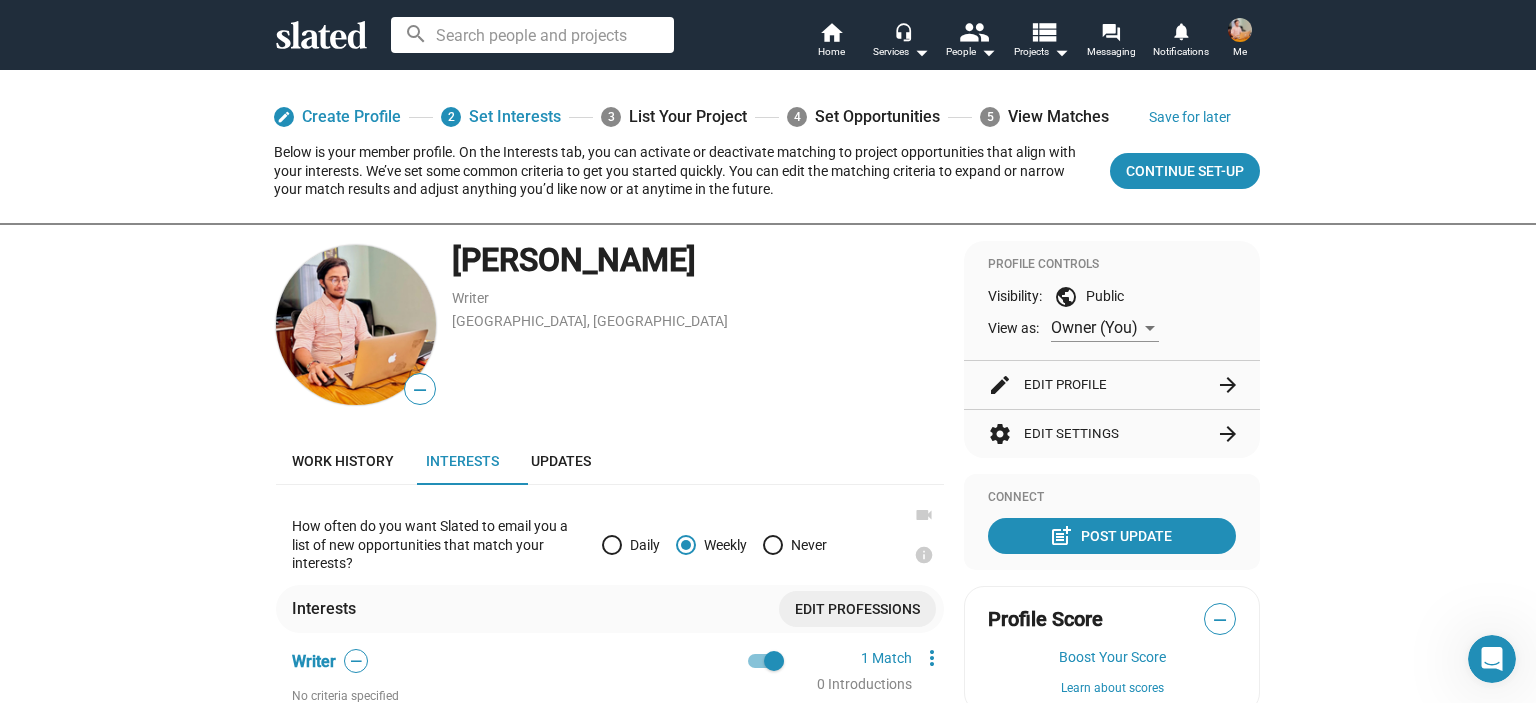 scroll, scrollTop: 0, scrollLeft: 0, axis: both 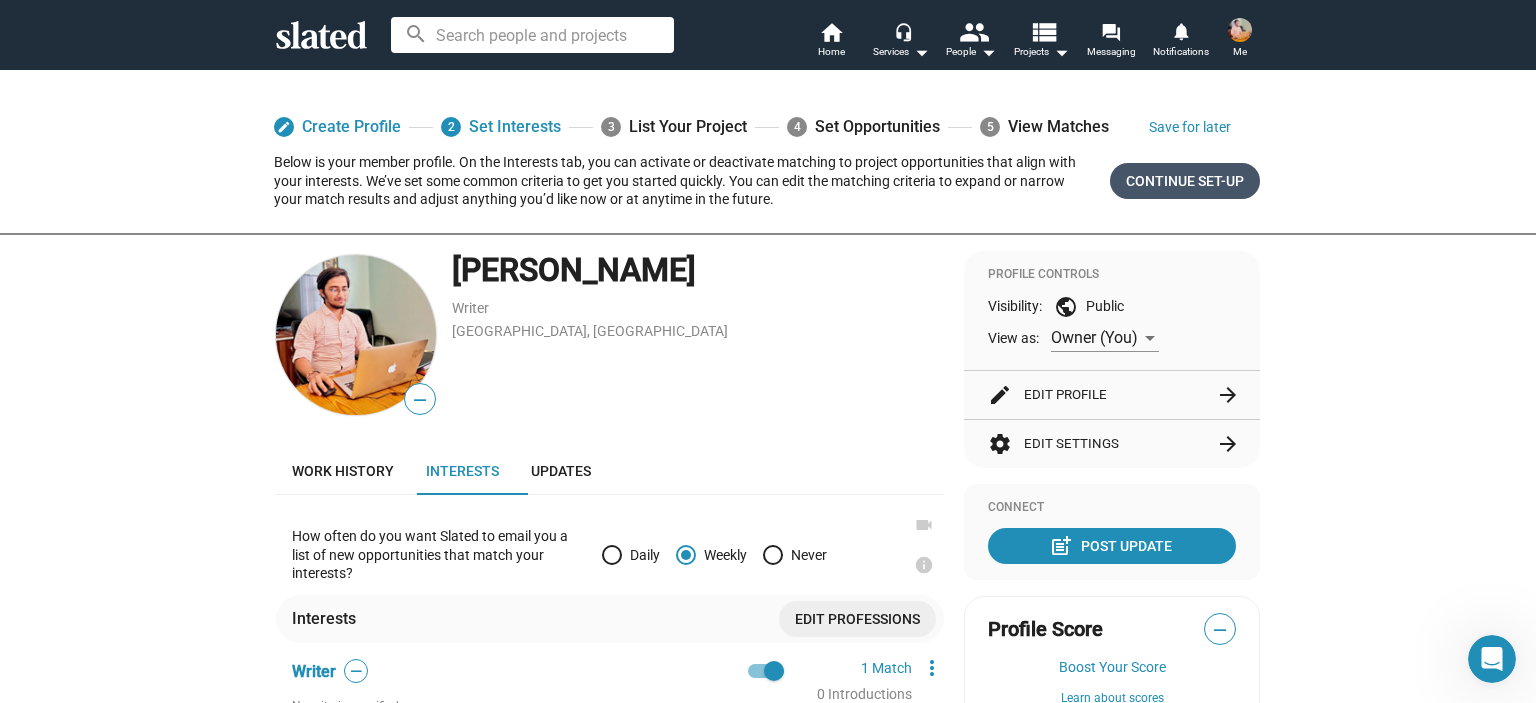 click on "Continue Set-up" at bounding box center [1185, 181] 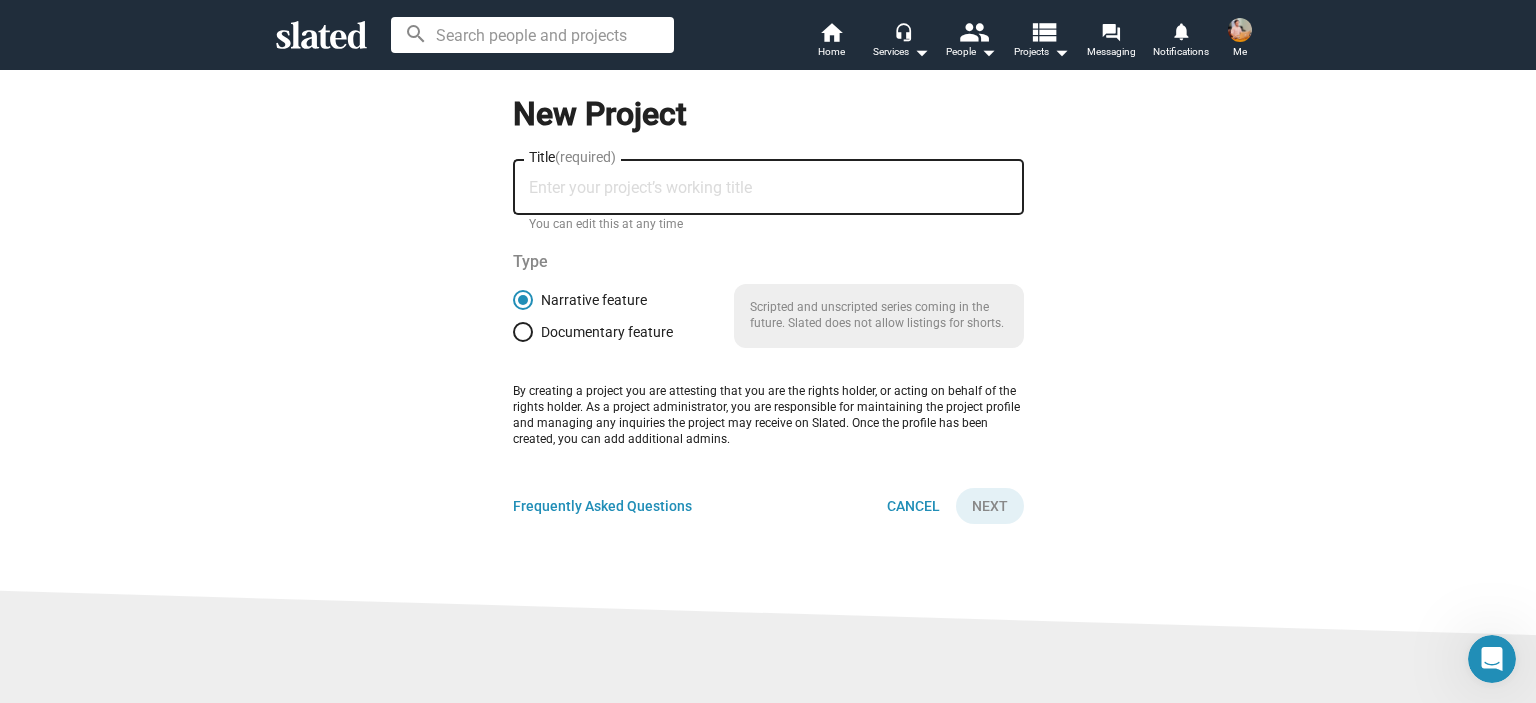 click on "Title  (required)" at bounding box center [768, 188] 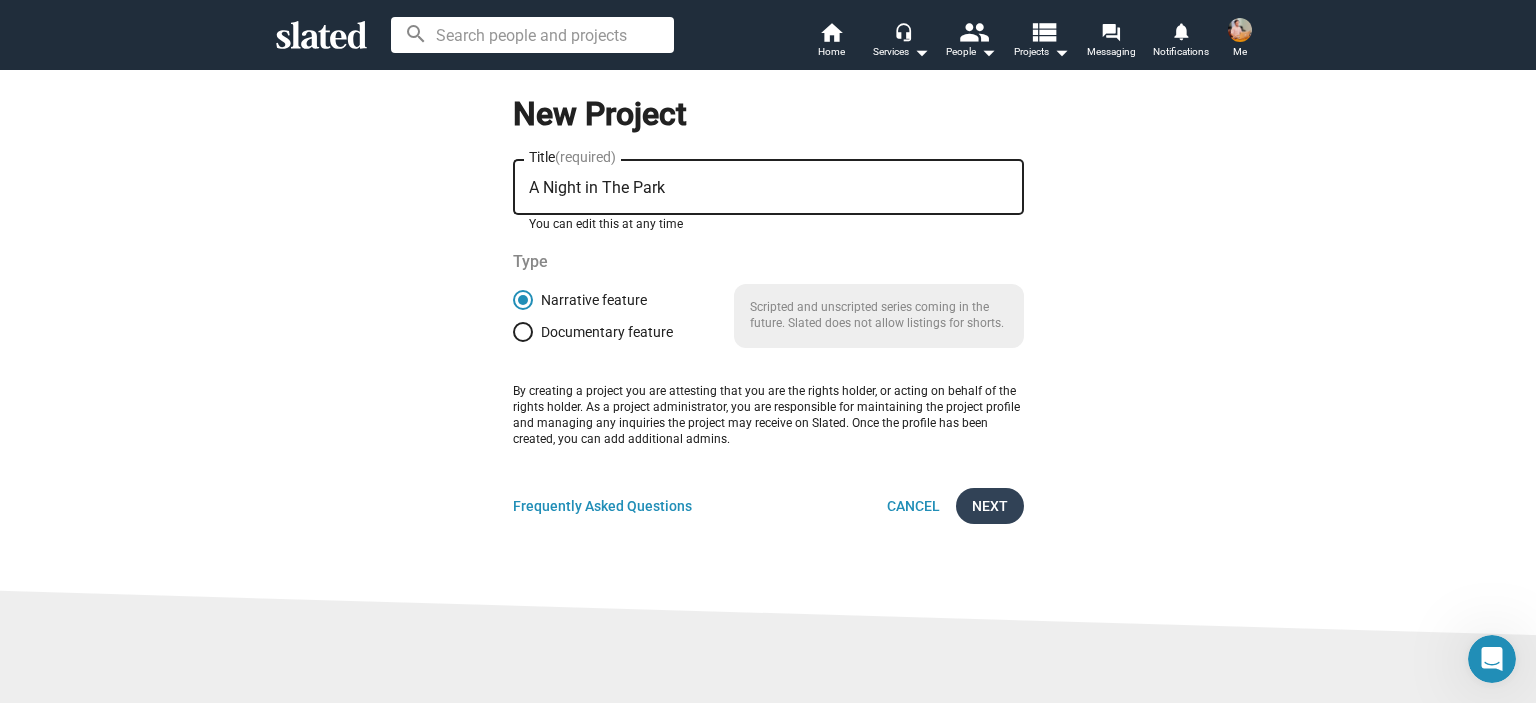 type on "A Night in The Park" 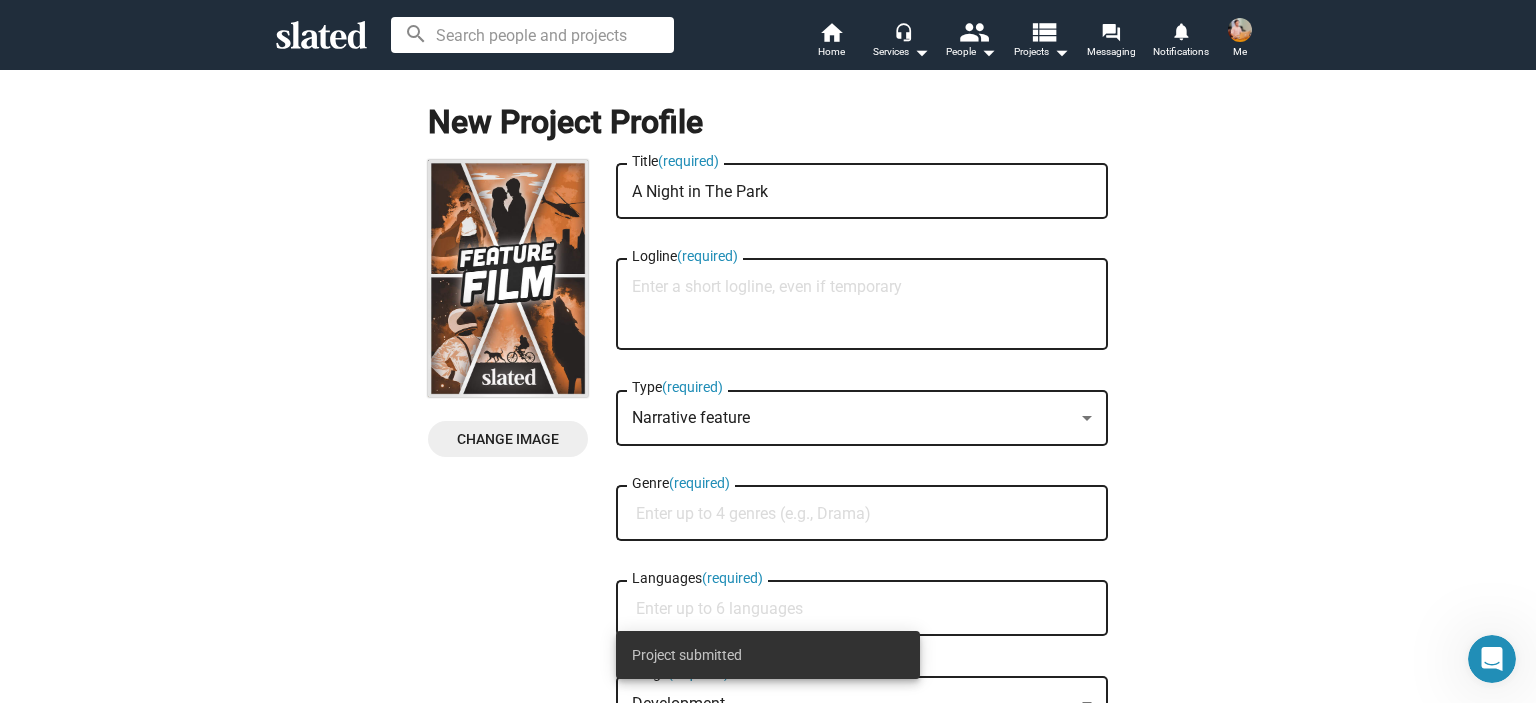 click on "Change Image" 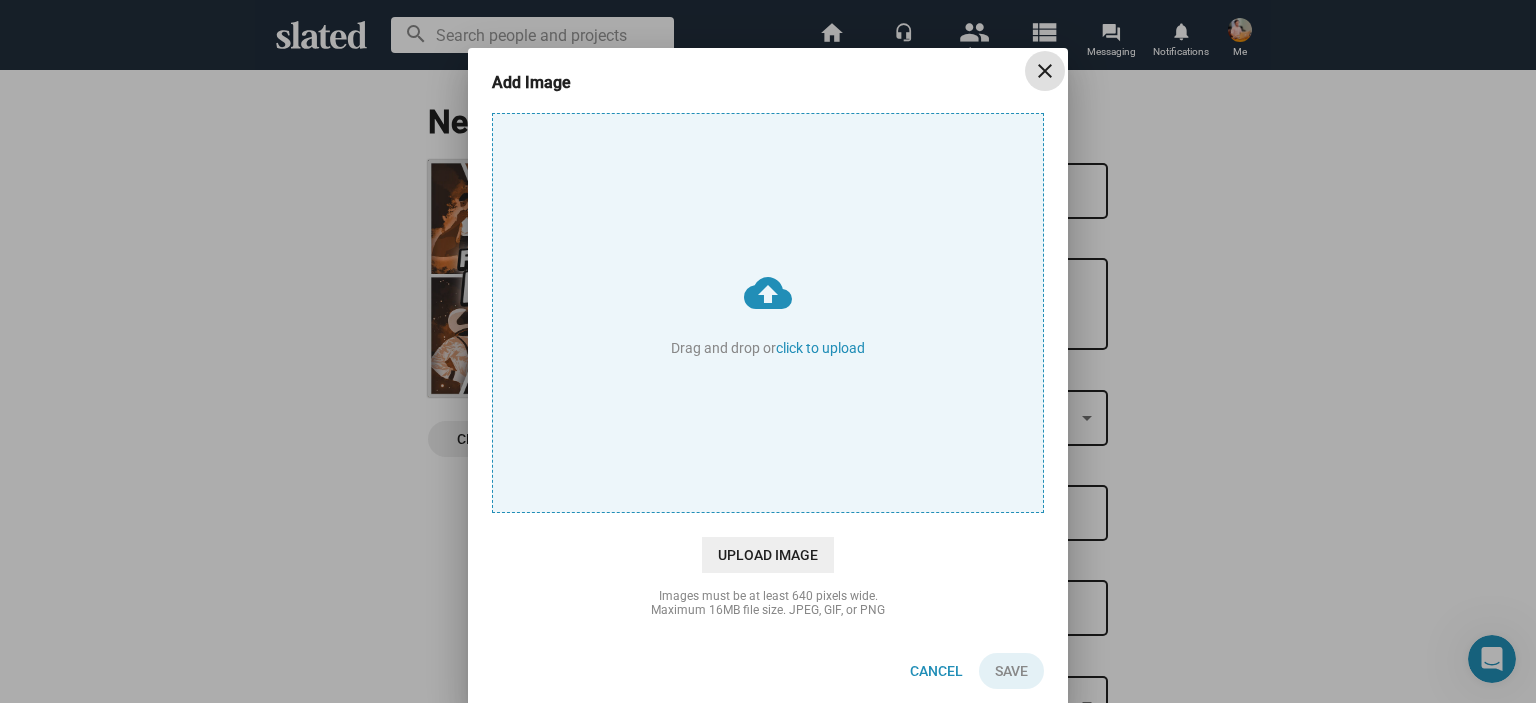 click on "cloud_upload Drag and drop or  click to upload" at bounding box center (768, 313) 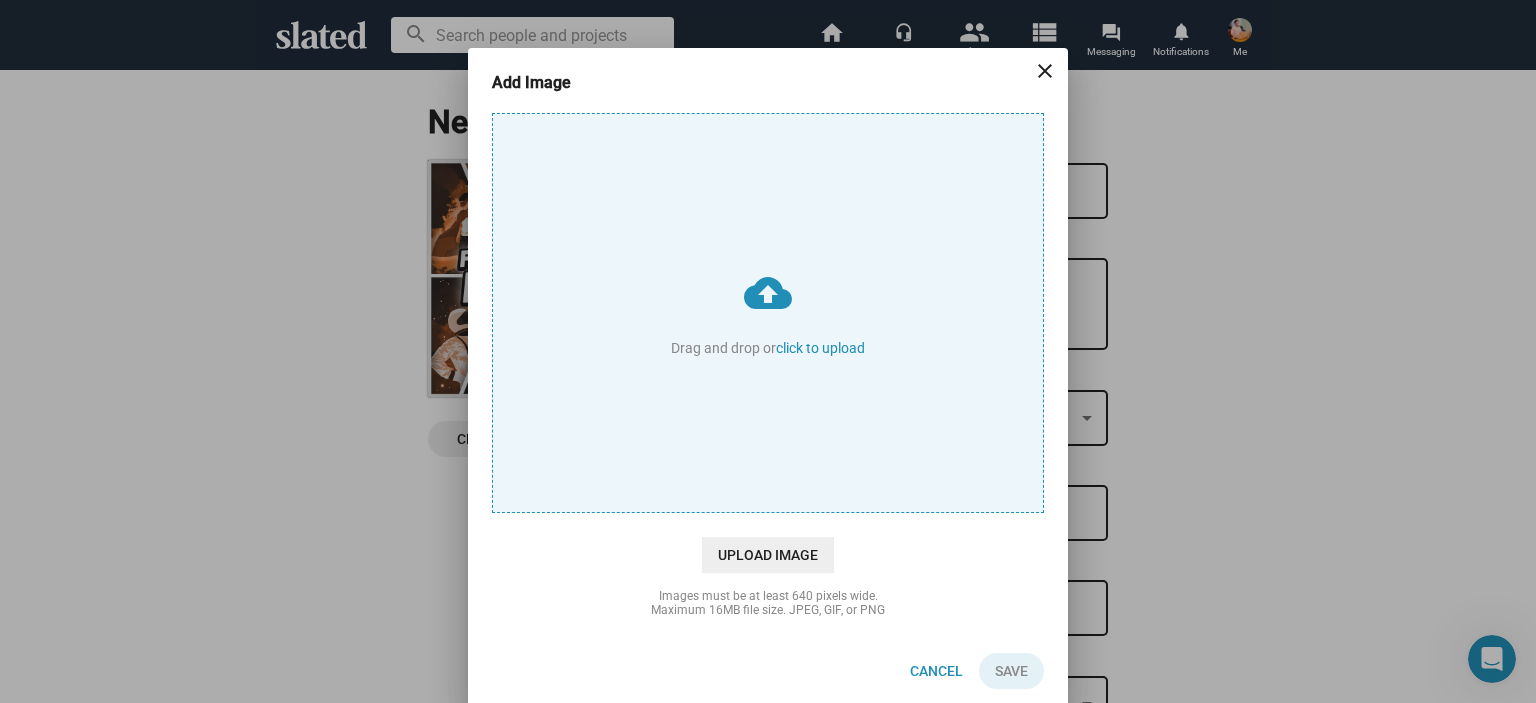 type on "C:\fakepath\Capture.PNG" 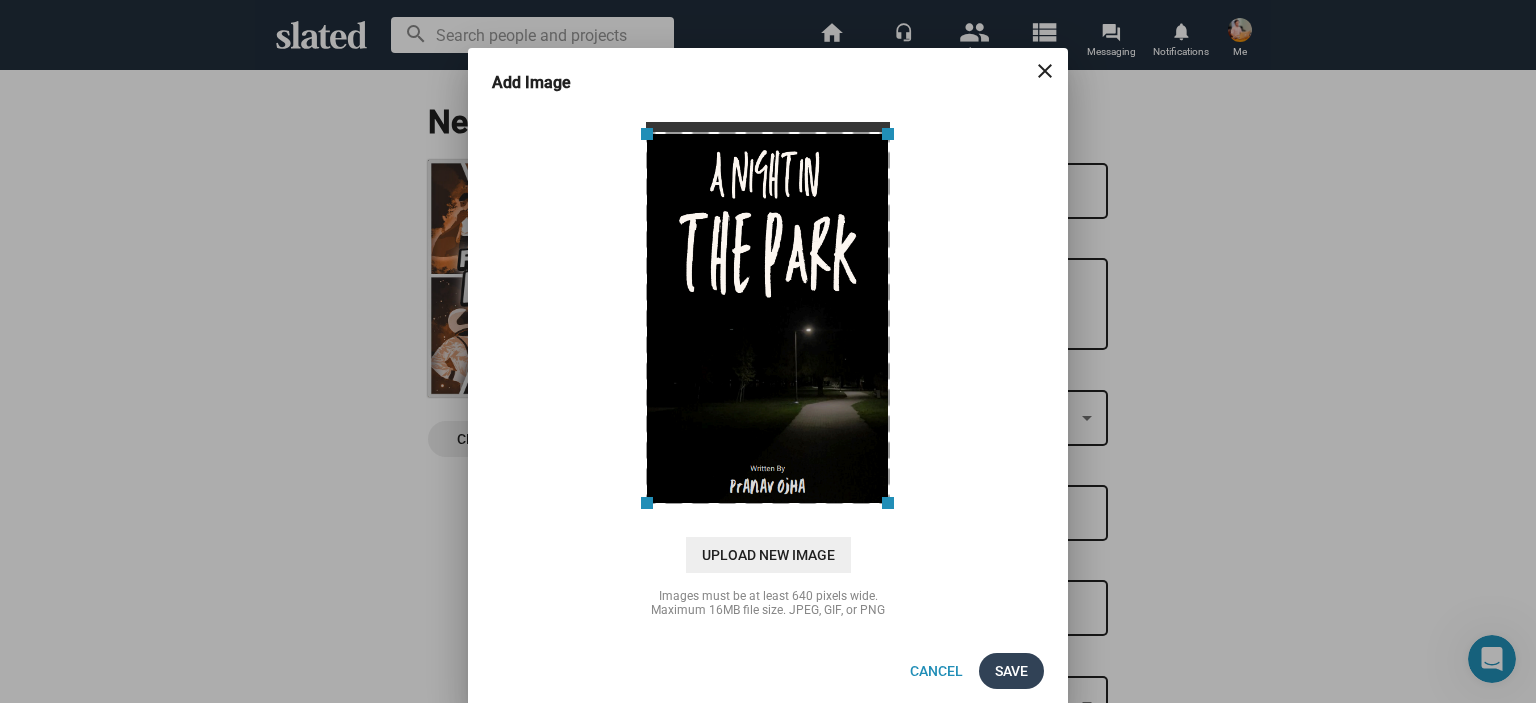click on "Save" 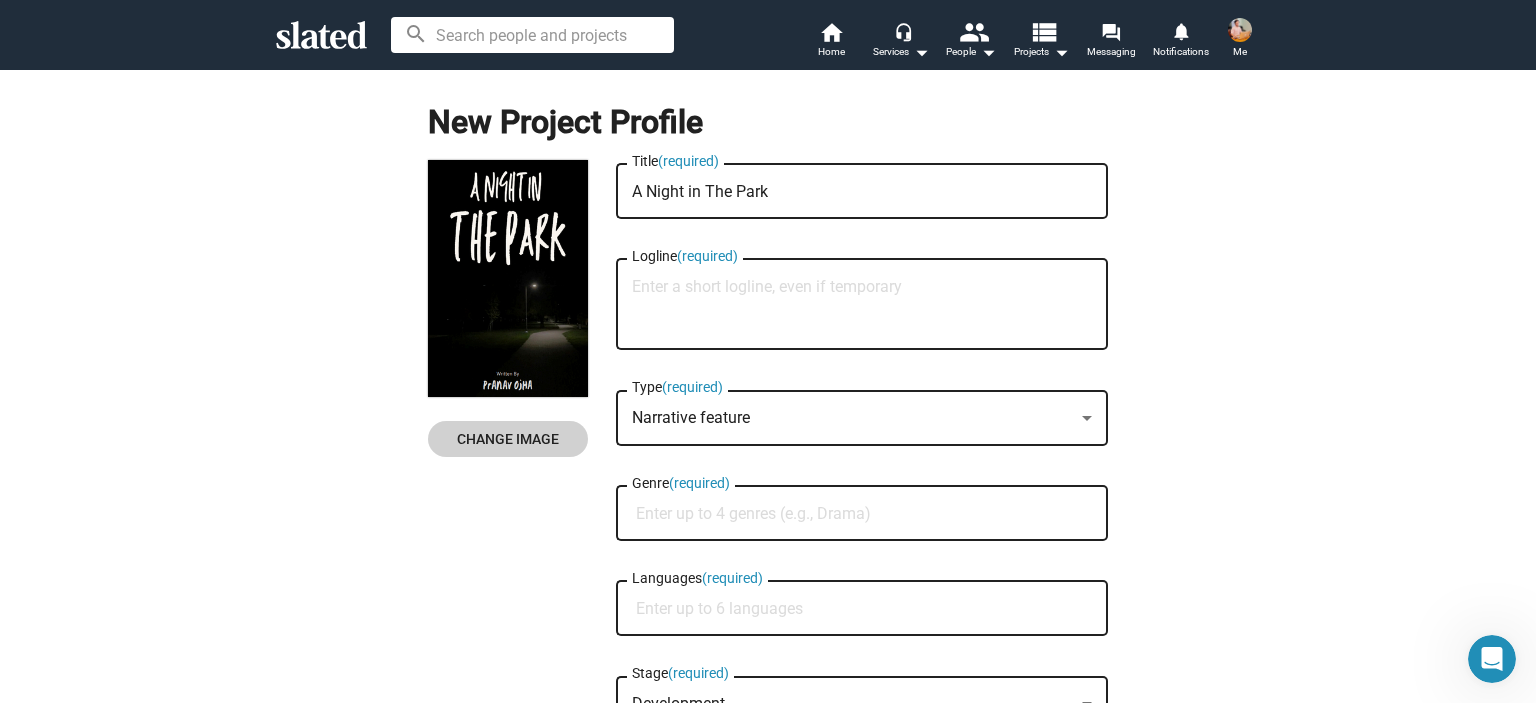 click on "Logline  (required)" at bounding box center (862, 305) 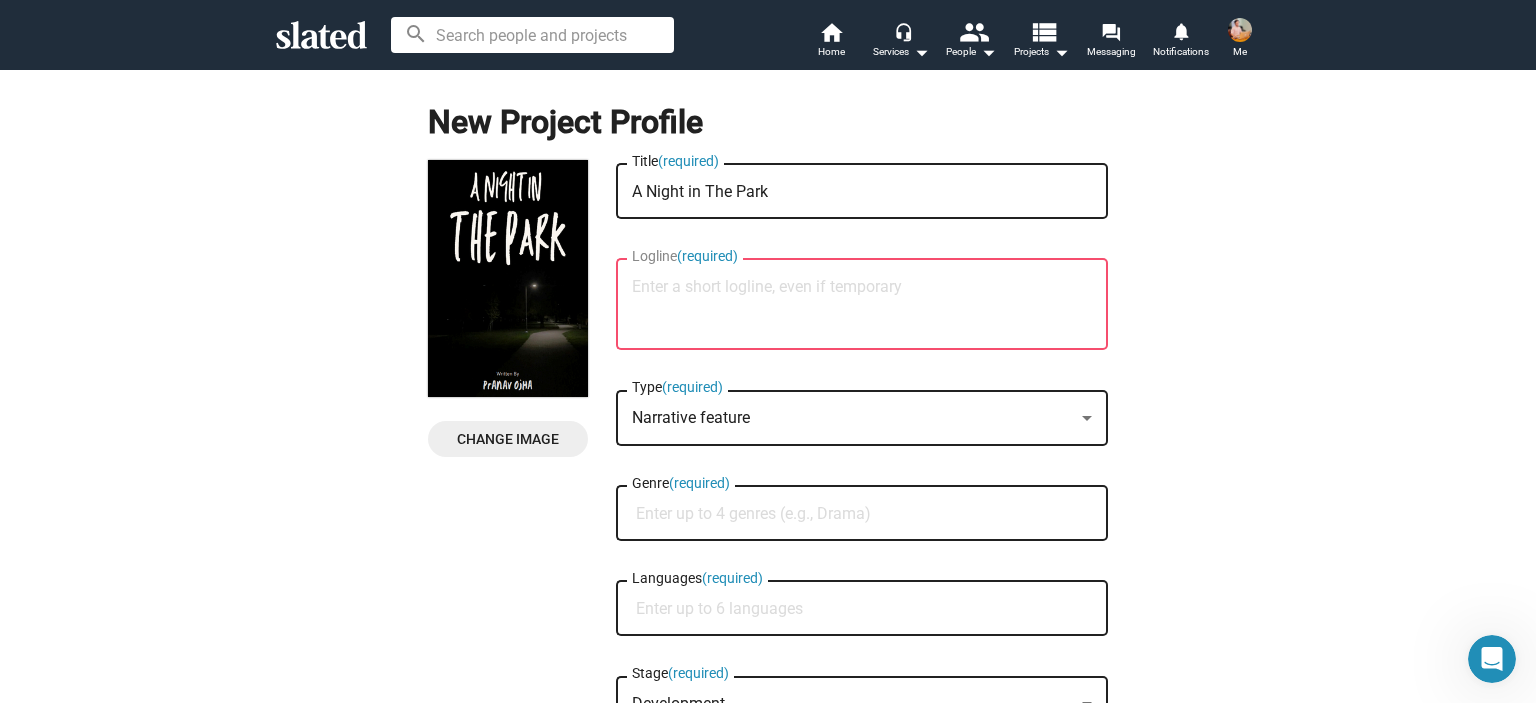 paste on "[URL][DOMAIN_NAME]" 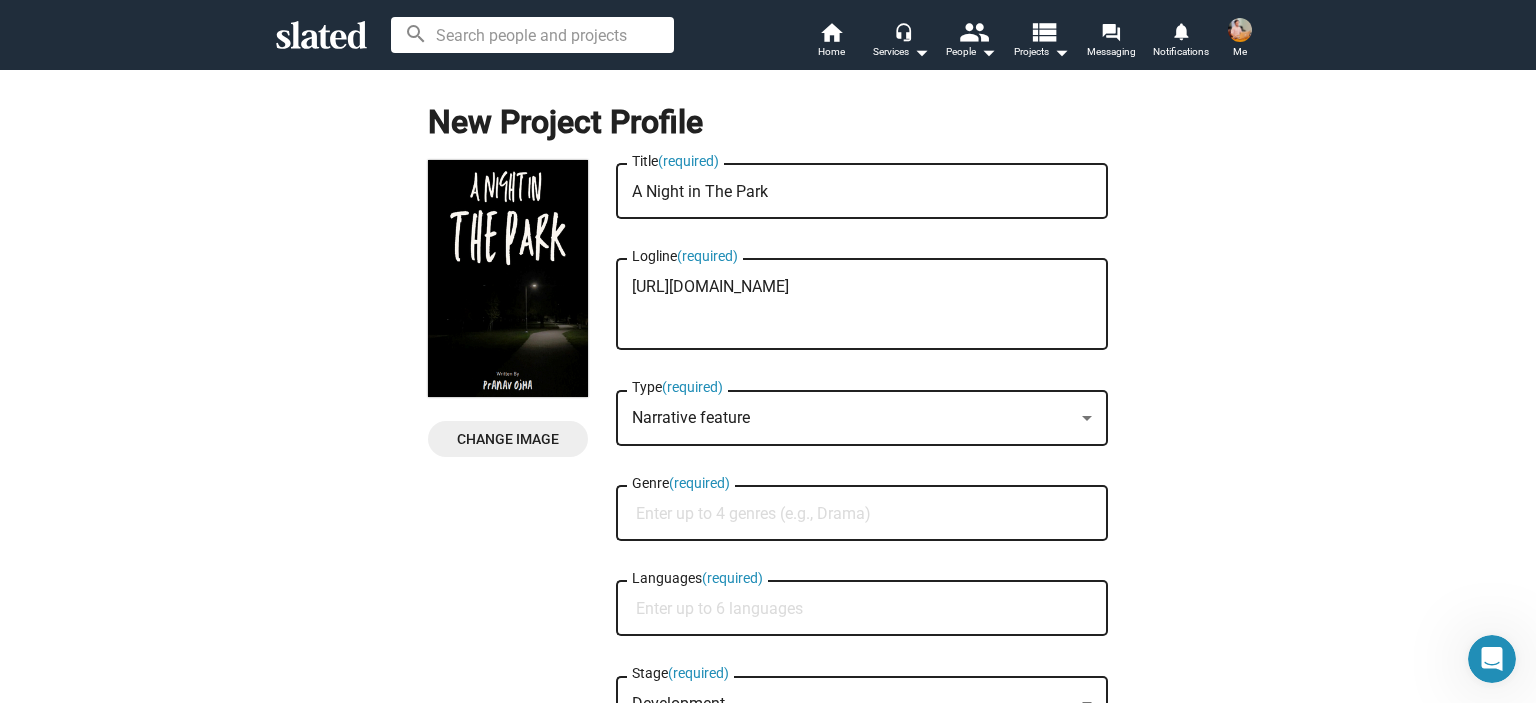 click on "[URL][DOMAIN_NAME]" at bounding box center (862, 305) 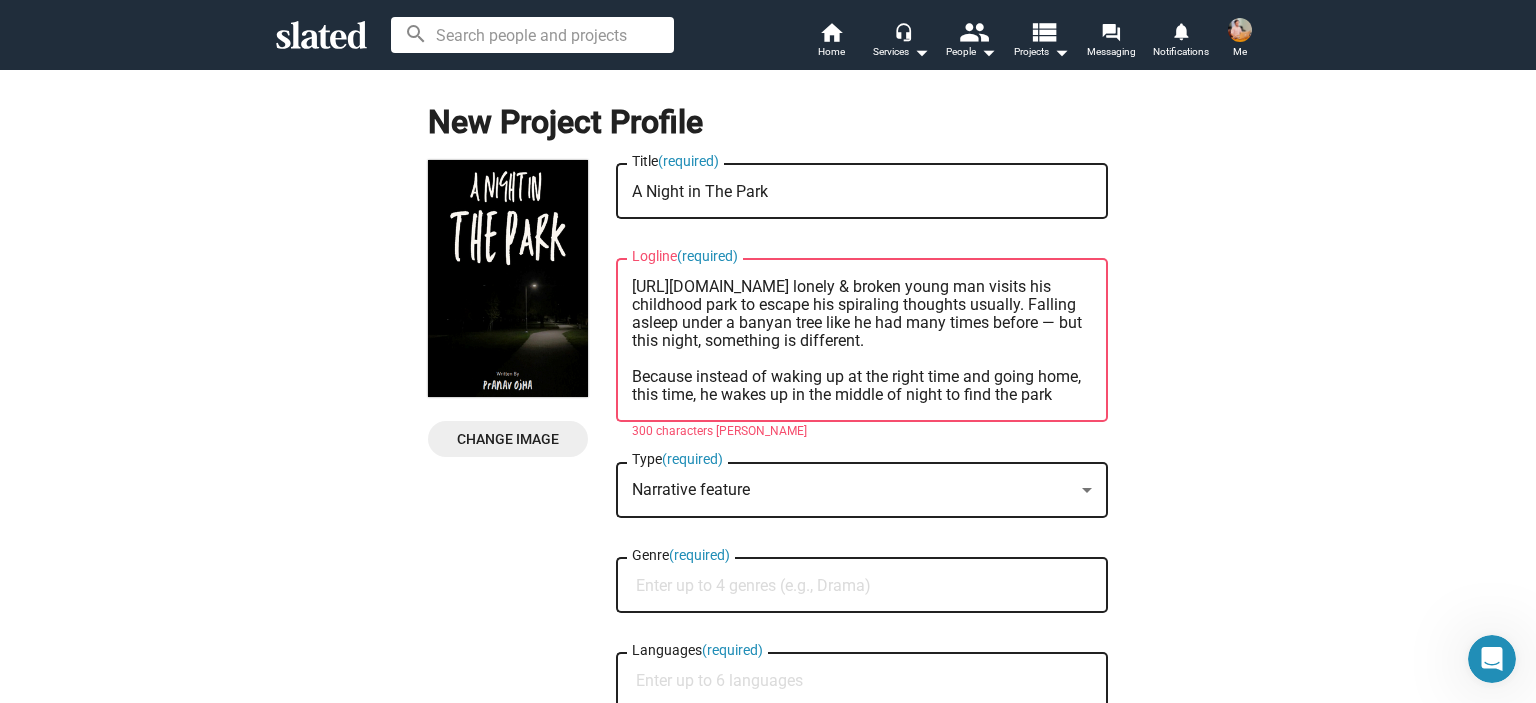 click on "[URL][DOMAIN_NAME] lonely & broken young man visits his childhood park to escape his spiraling thoughts usually. Falling asleep under a banyan tree like he had many times before — but this night, something is different.
Because instead of waking up at the right time and going home, this time, he wakes up in the middle of night to find the park locked and his phone dead.
As he tries to find a way out, strange & heart-wrenching scenes begin to happen — constant flickering lights, swings swinging on their own, and a reflection in the pond that doesn ’t behave like his own – enough to make someone beg for death.
With every step, it seems like the park itself wants him like an old friend – twisting time, memory, and reality itself. And when things start... he begins to remember things he was never meant to.ster" at bounding box center [862, 341] 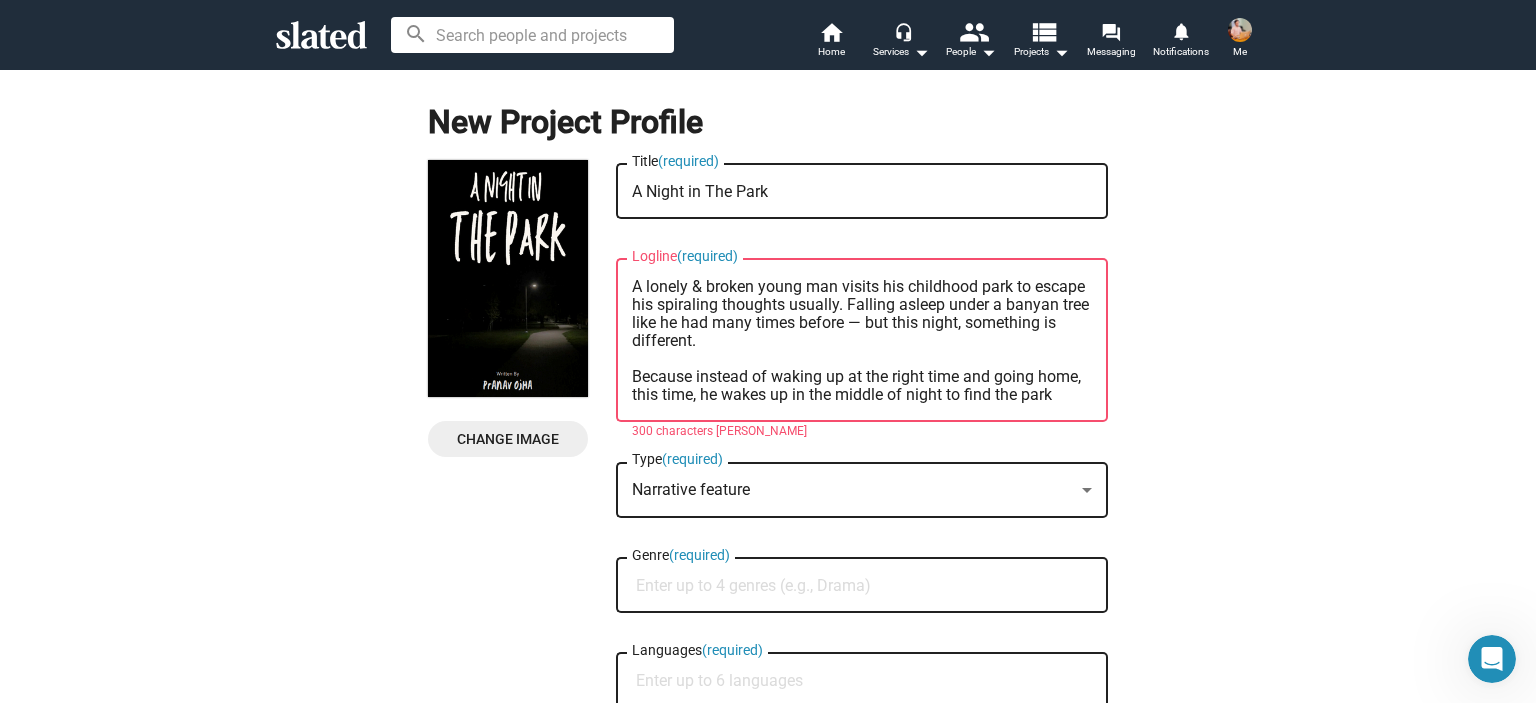 scroll, scrollTop: 198, scrollLeft: 0, axis: vertical 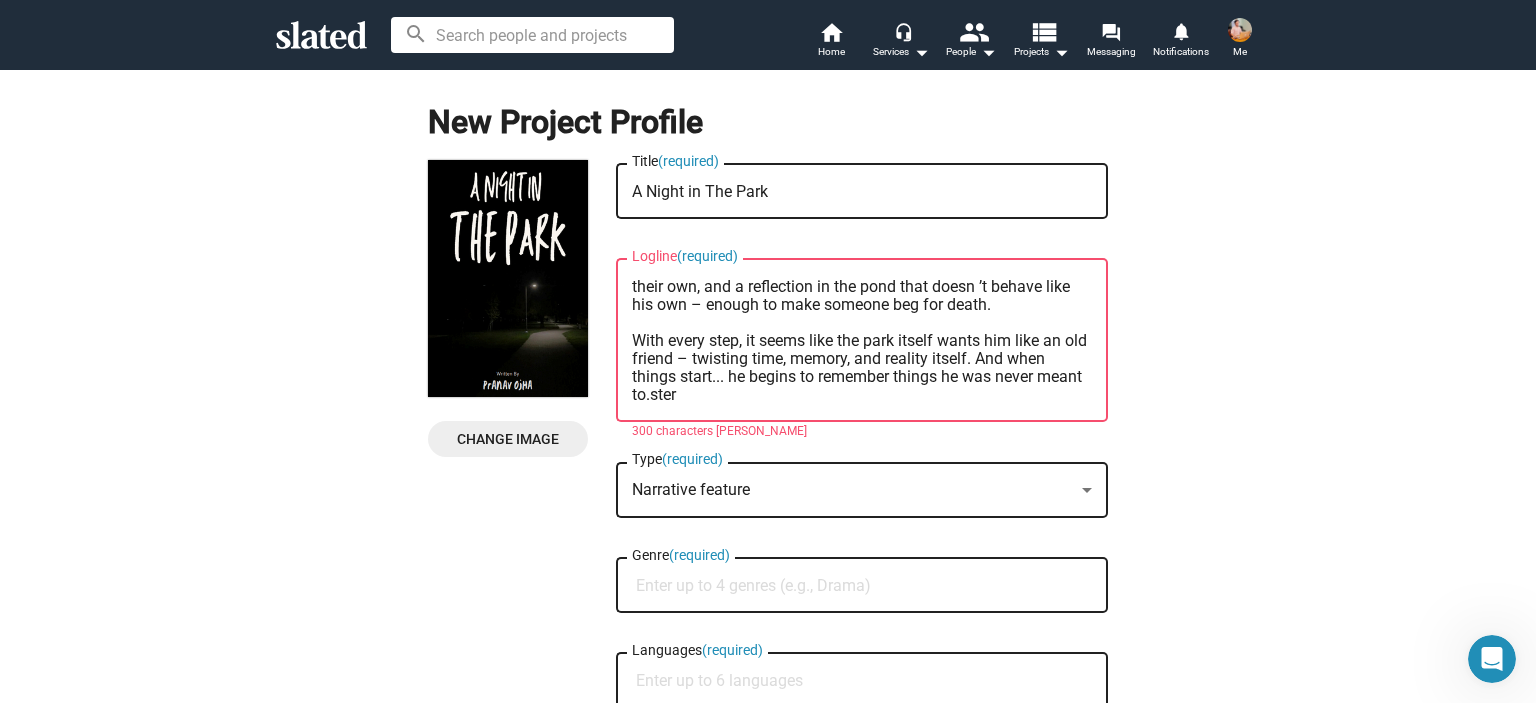 click on "A lonely & broken young man visits his childhood park to escape his spiraling thoughts usually. Falling asleep under a banyan tree like he had many times before — but this night, something is different.
Because instead of waking up at the right time and going home, this time, he wakes up in the middle of night to find the park locked and his phone dead.
As he tries to find a way out, strange & heart-wrenching scenes begin to happen — constant flickering lights, swings swinging on their own, and a reflection in the pond that doesn ’t behave like his own – enough to make someone beg for death.
With every step, it seems like the park itself wants him like an old friend – twisting time, memory, and reality itself. And when things start... he begins to remember things he was never meant to.ster" at bounding box center [862, 341] 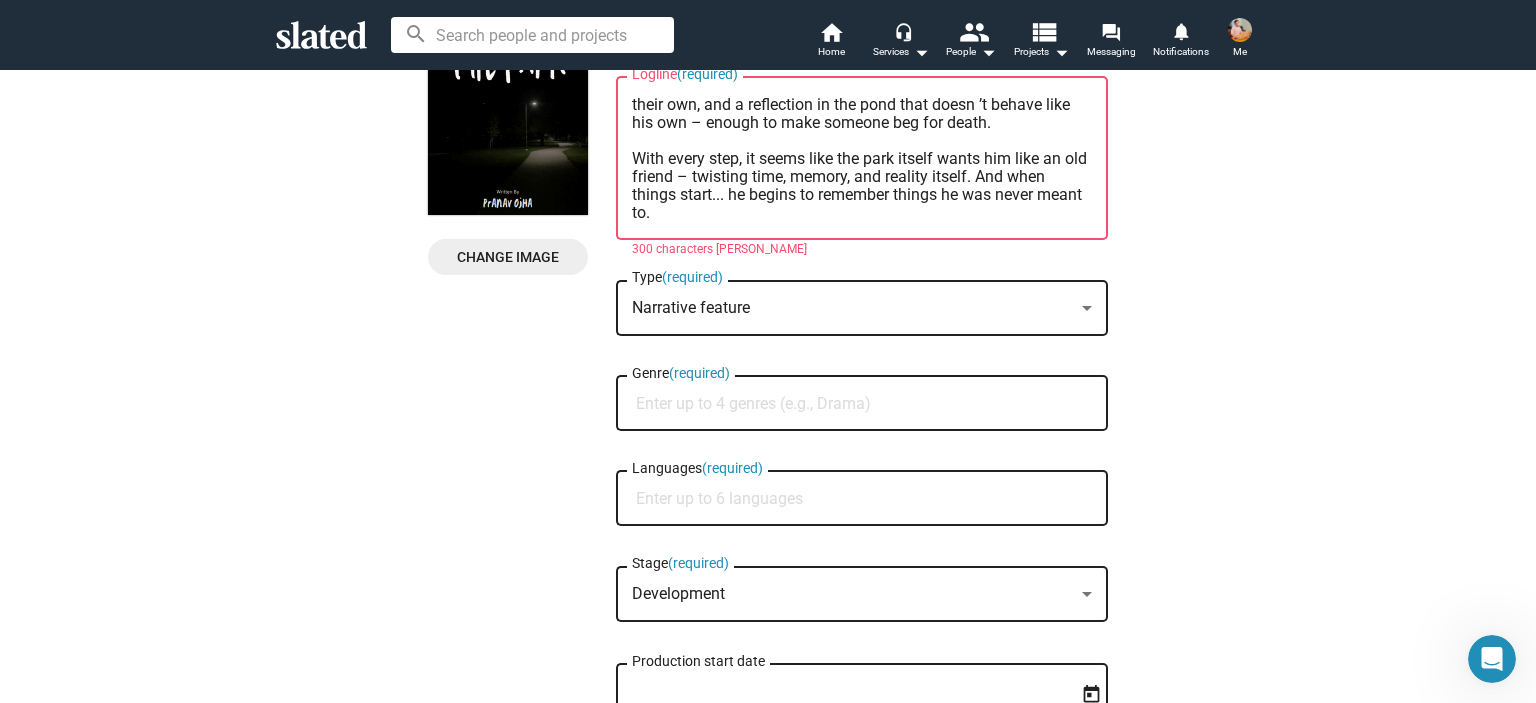 scroll, scrollTop: 300, scrollLeft: 0, axis: vertical 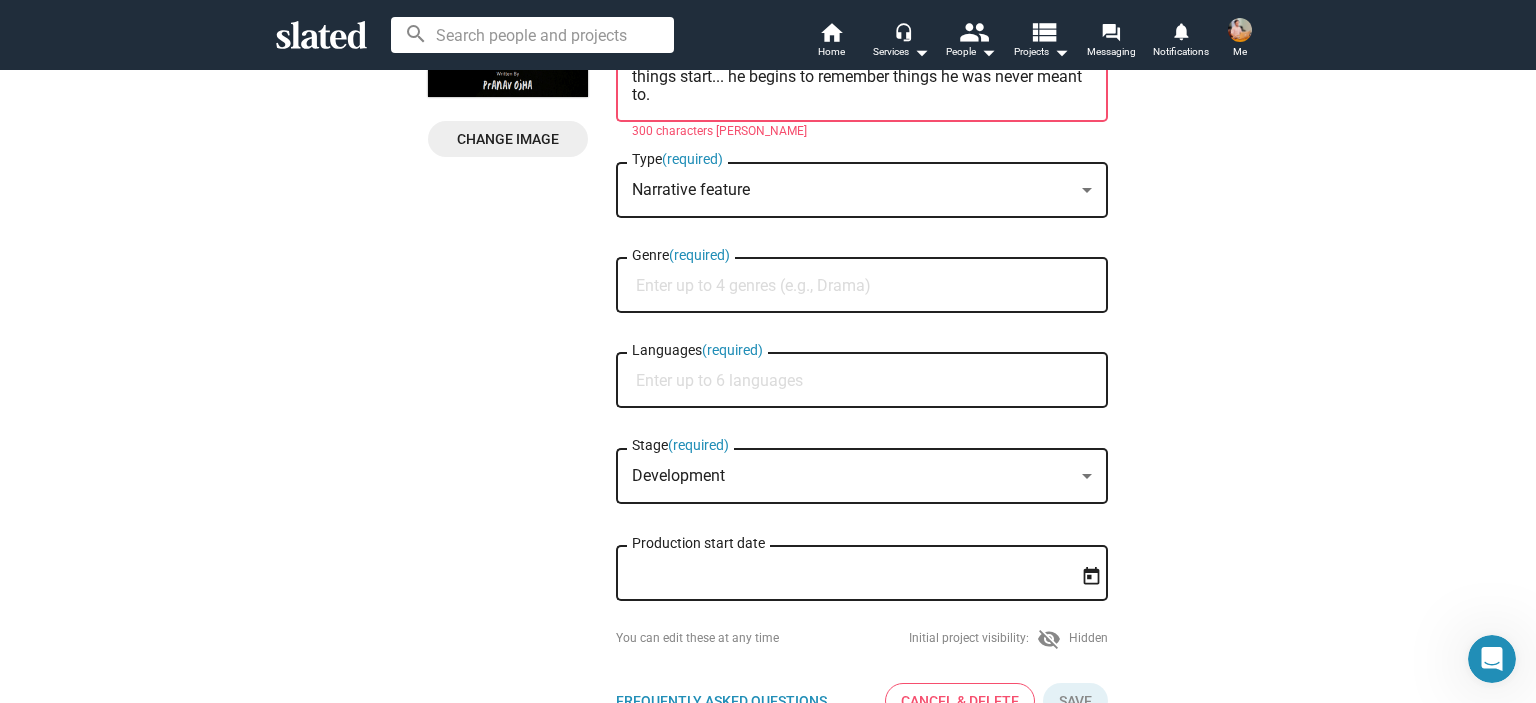 type on "A lonely & broken young man visits his childhood park to escape his spiraling thoughts usually. Falling asleep under a banyan tree like he had many times before — but this night, something is different.
Because instead of waking up at the right time and going home, this time, he wakes up in the middle of night to find the park locked and his phone dead.
As he tries to find a way out, strange & heart-wrenching scenes begin to happen — constant flickering lights, swings swinging on their own, and a reflection in the pond that doesn ’t behave like his own – enough to make someone beg for death.
With every step, it seems like the park itself wants him like an old friend – twisting time, memory, and reality itself. And when things start... he begins to remember things he was never meant to." 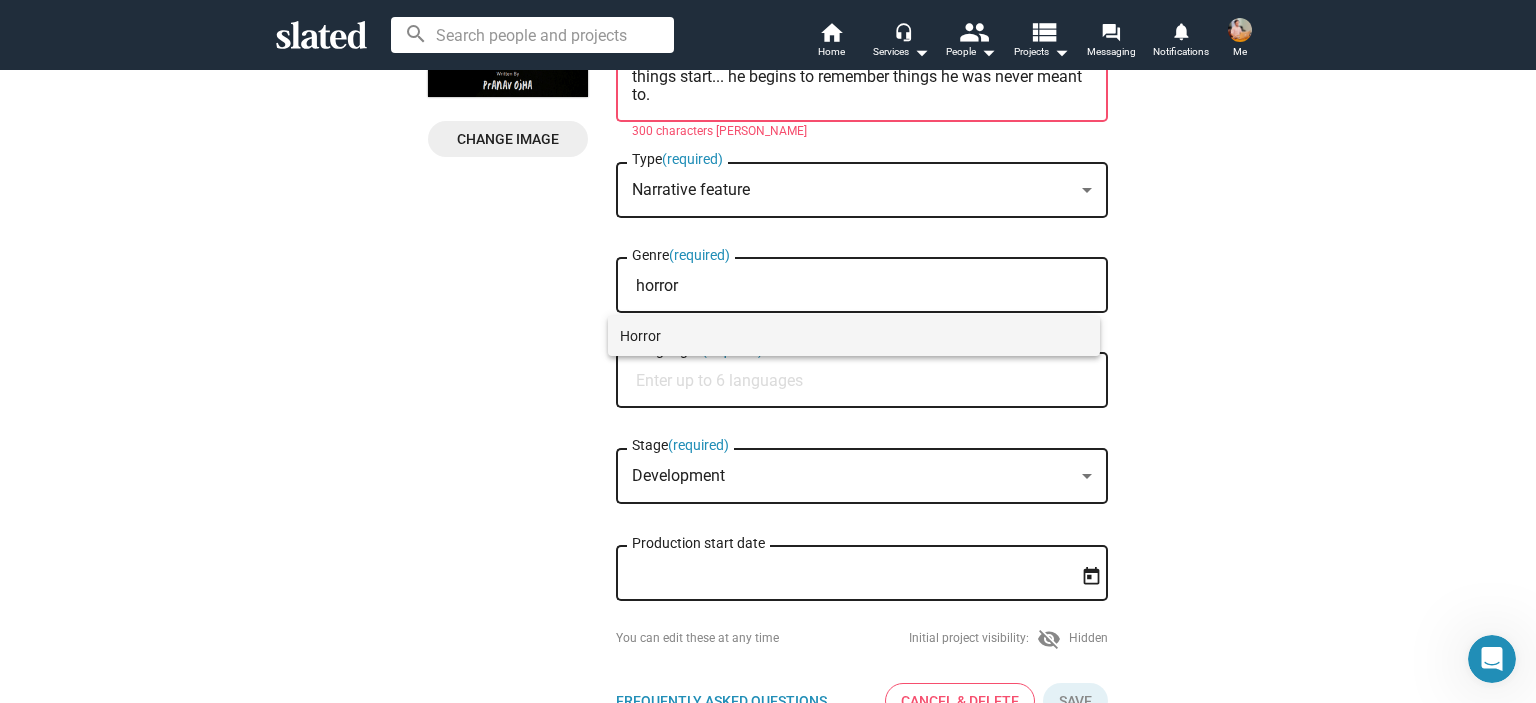 type on "horror" 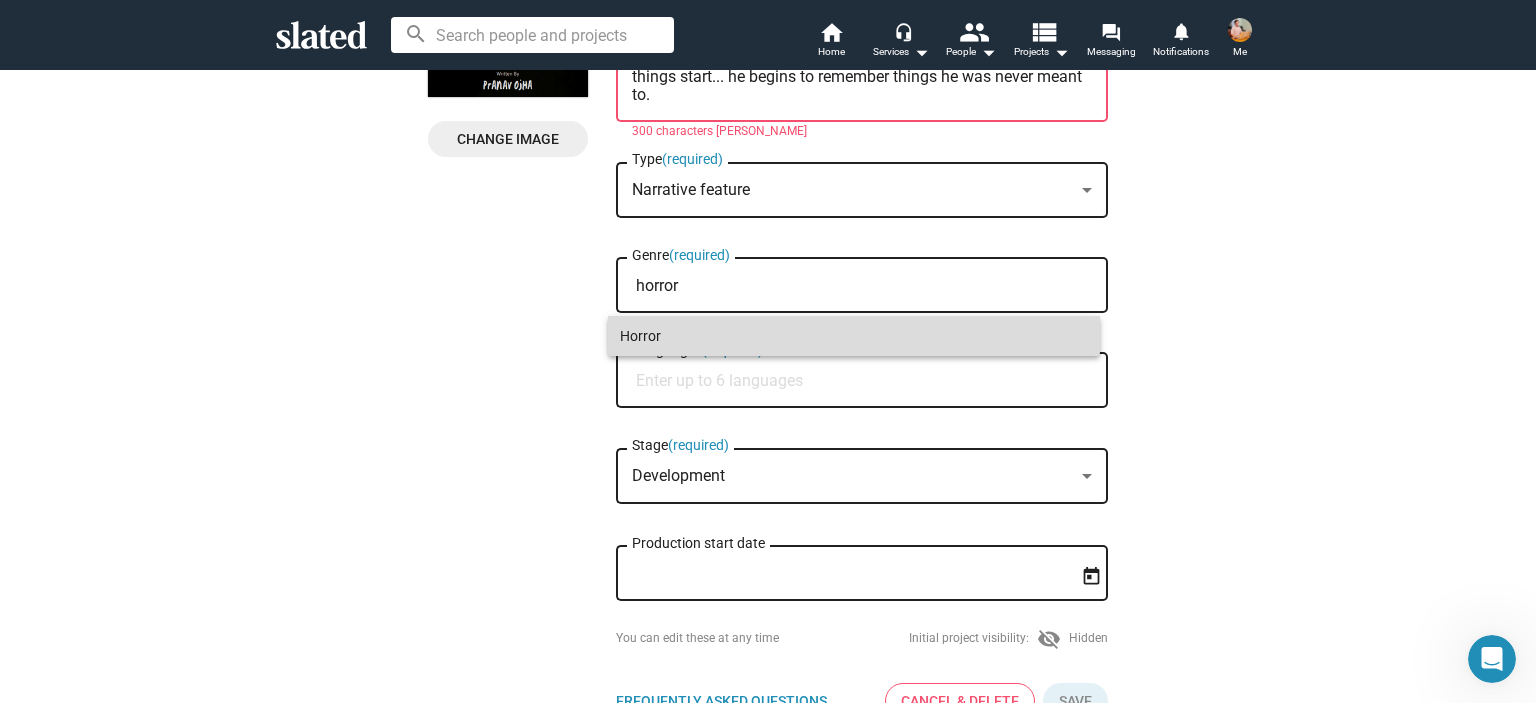 click on "Horror" at bounding box center [854, 336] 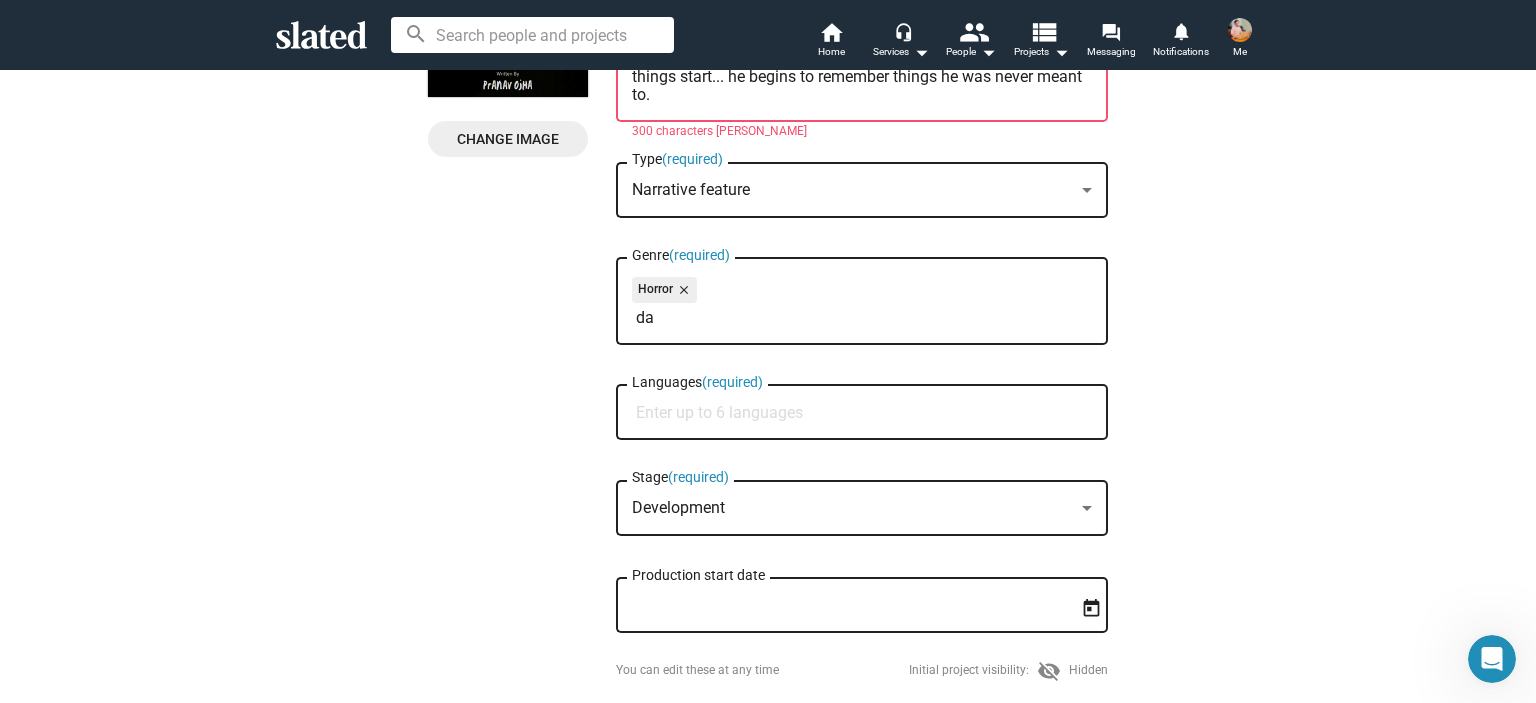 type on "d" 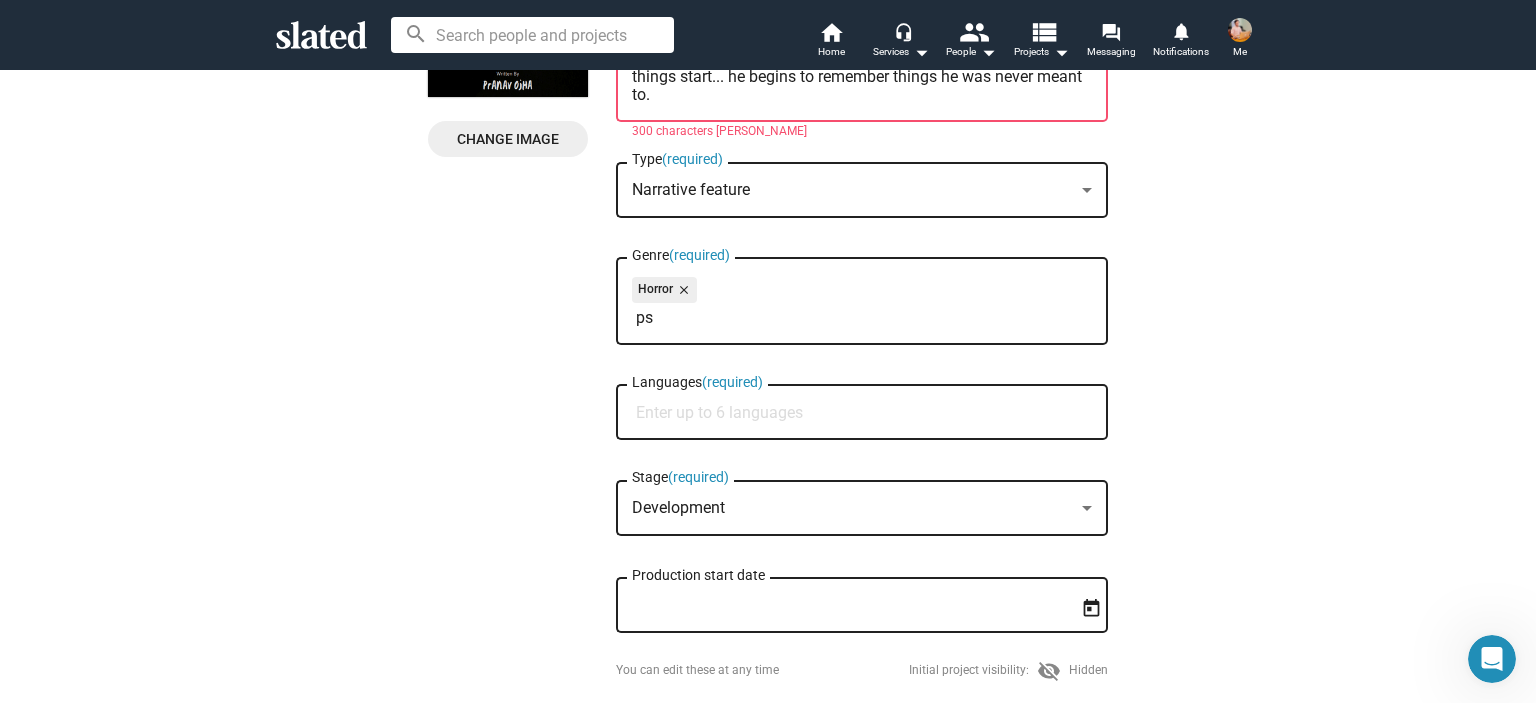 type on "p" 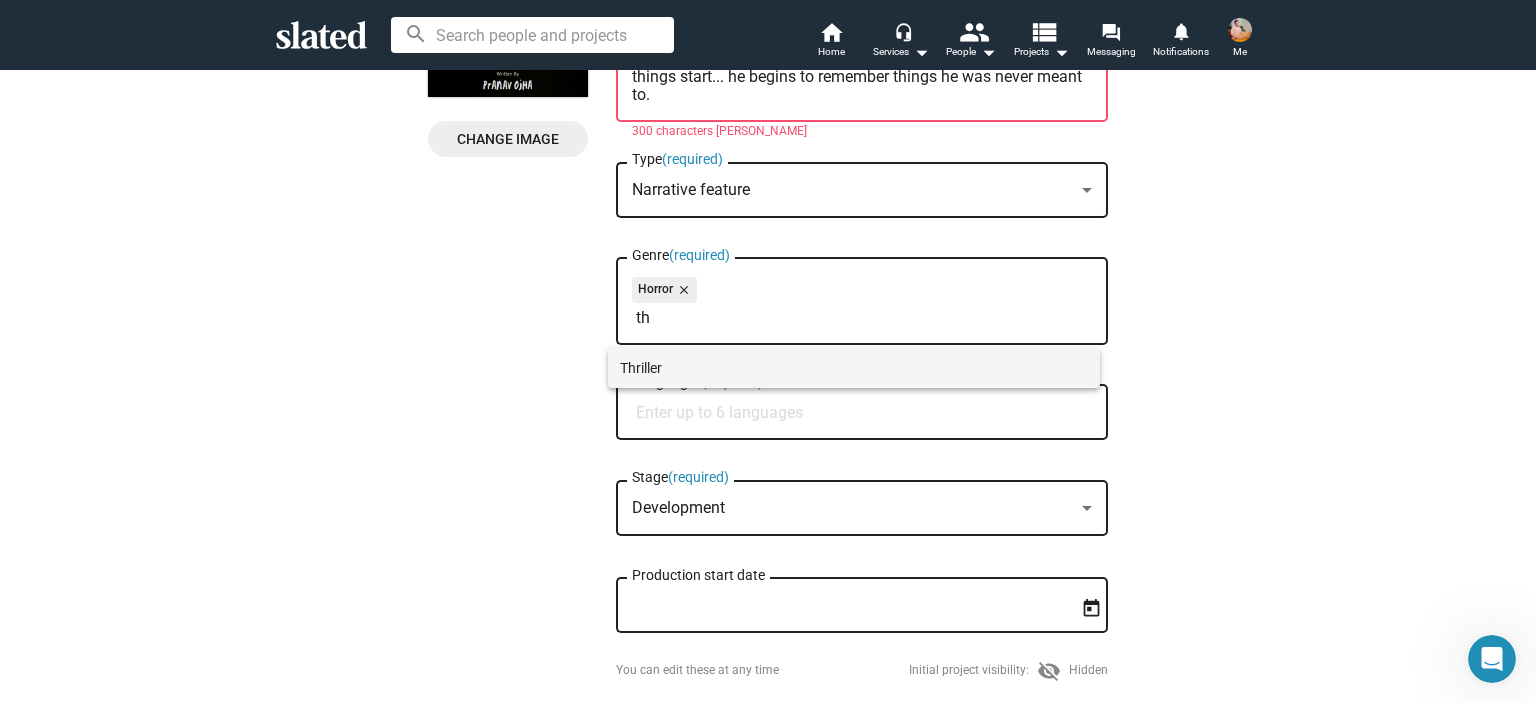 type on "th" 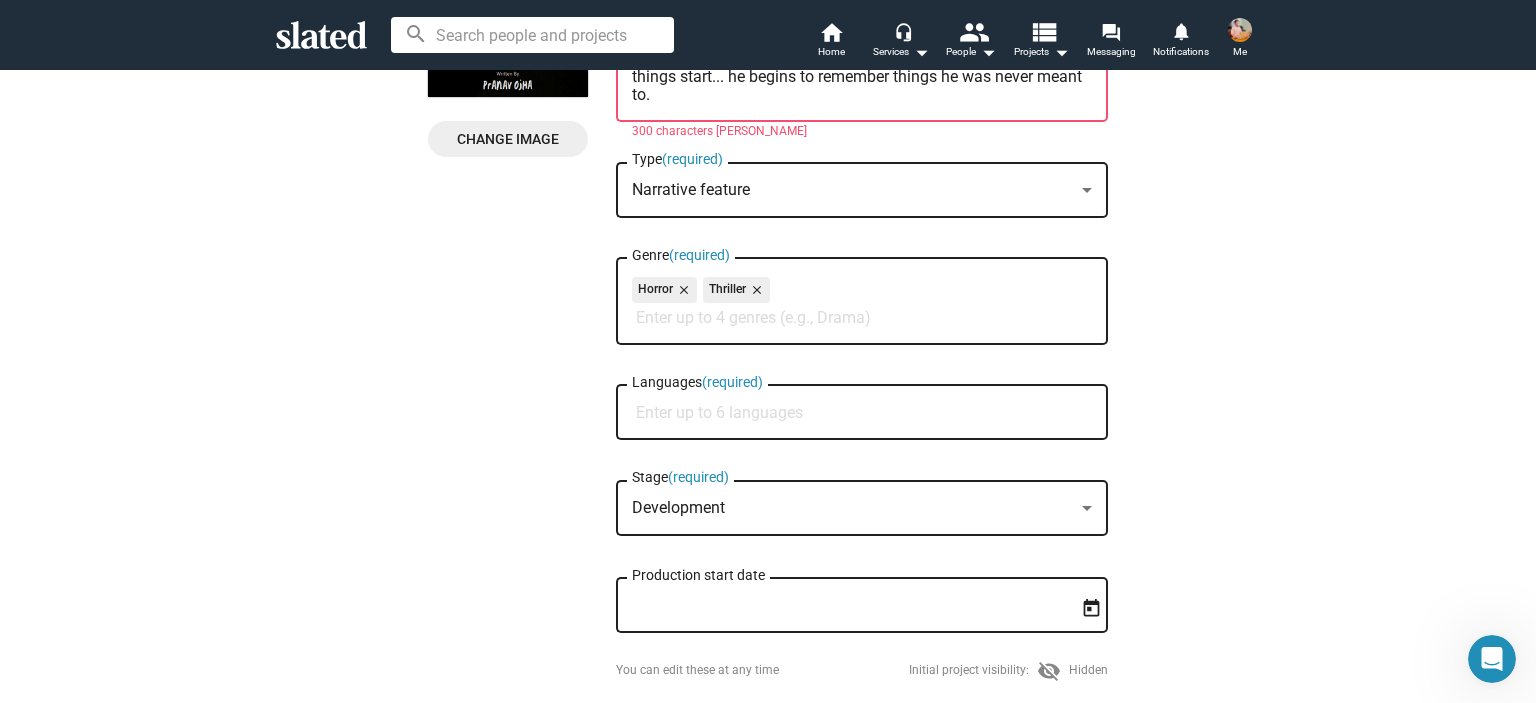 click on "Languages  (required)" 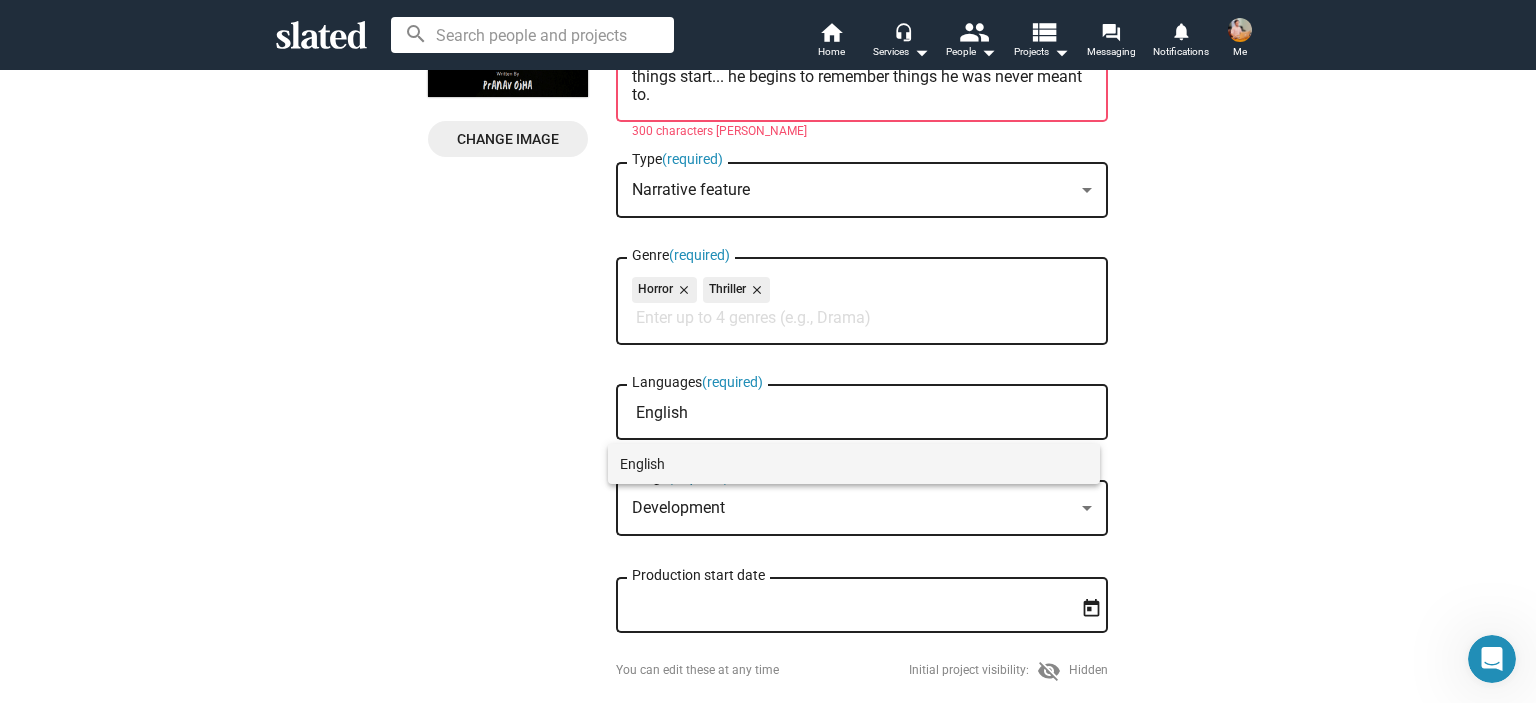 type on "English" 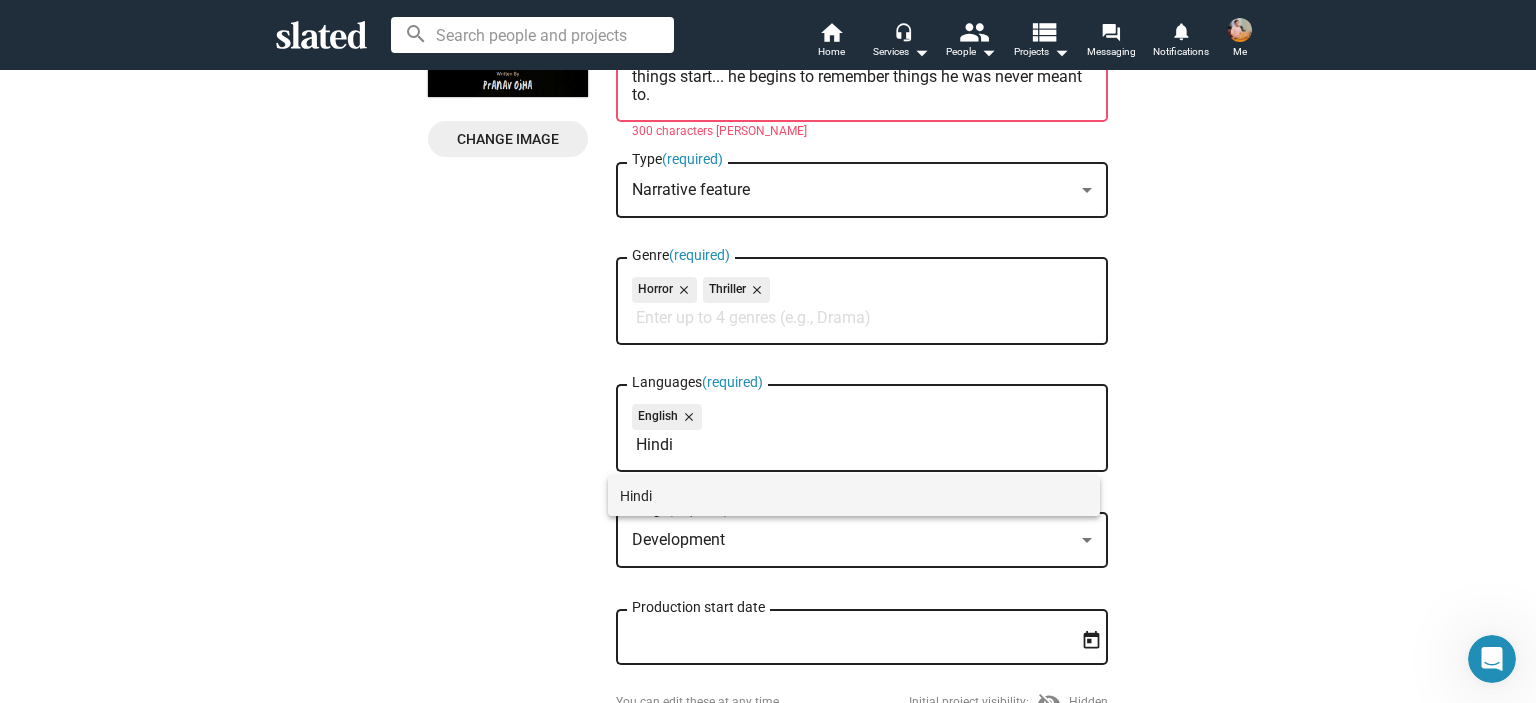 type on "Hindi" 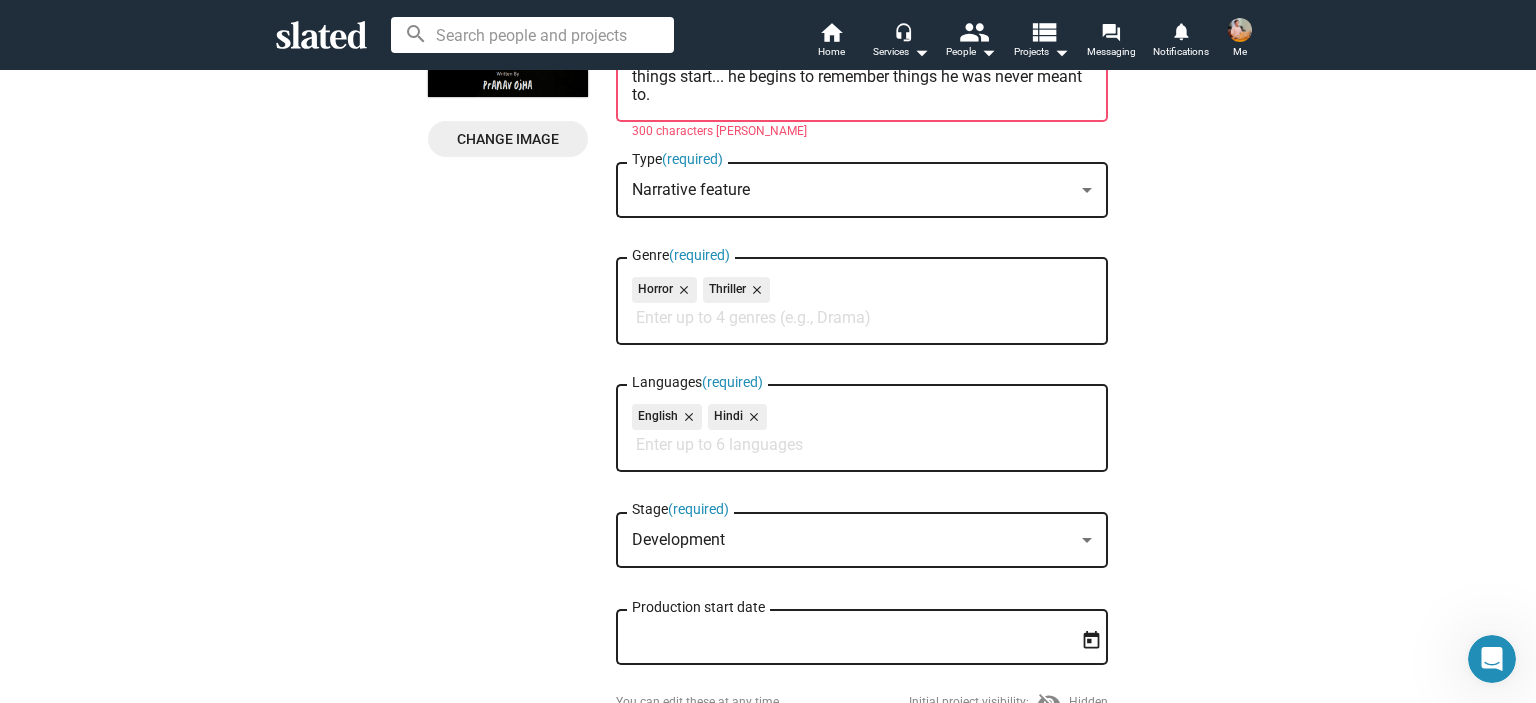 scroll, scrollTop: 500, scrollLeft: 0, axis: vertical 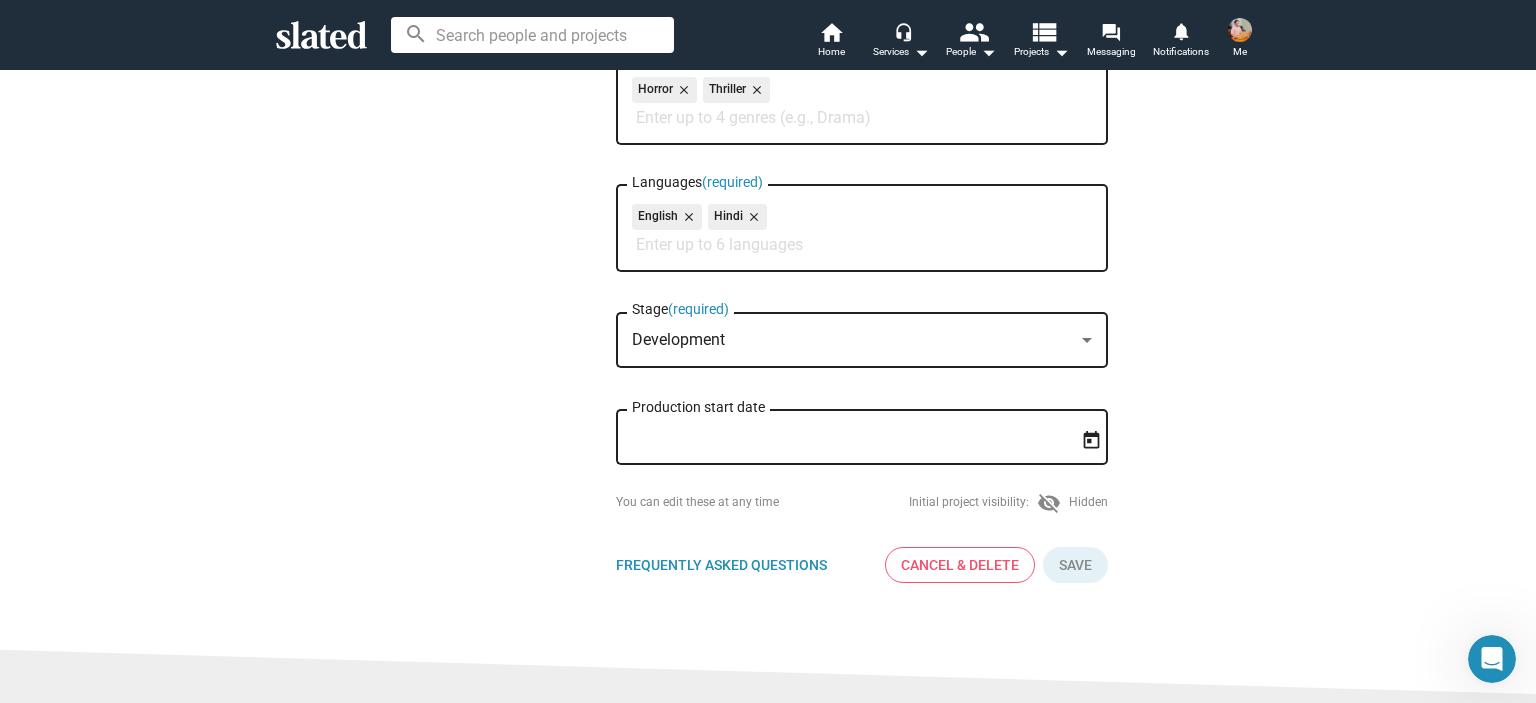 click on "Development Stage  (required)" 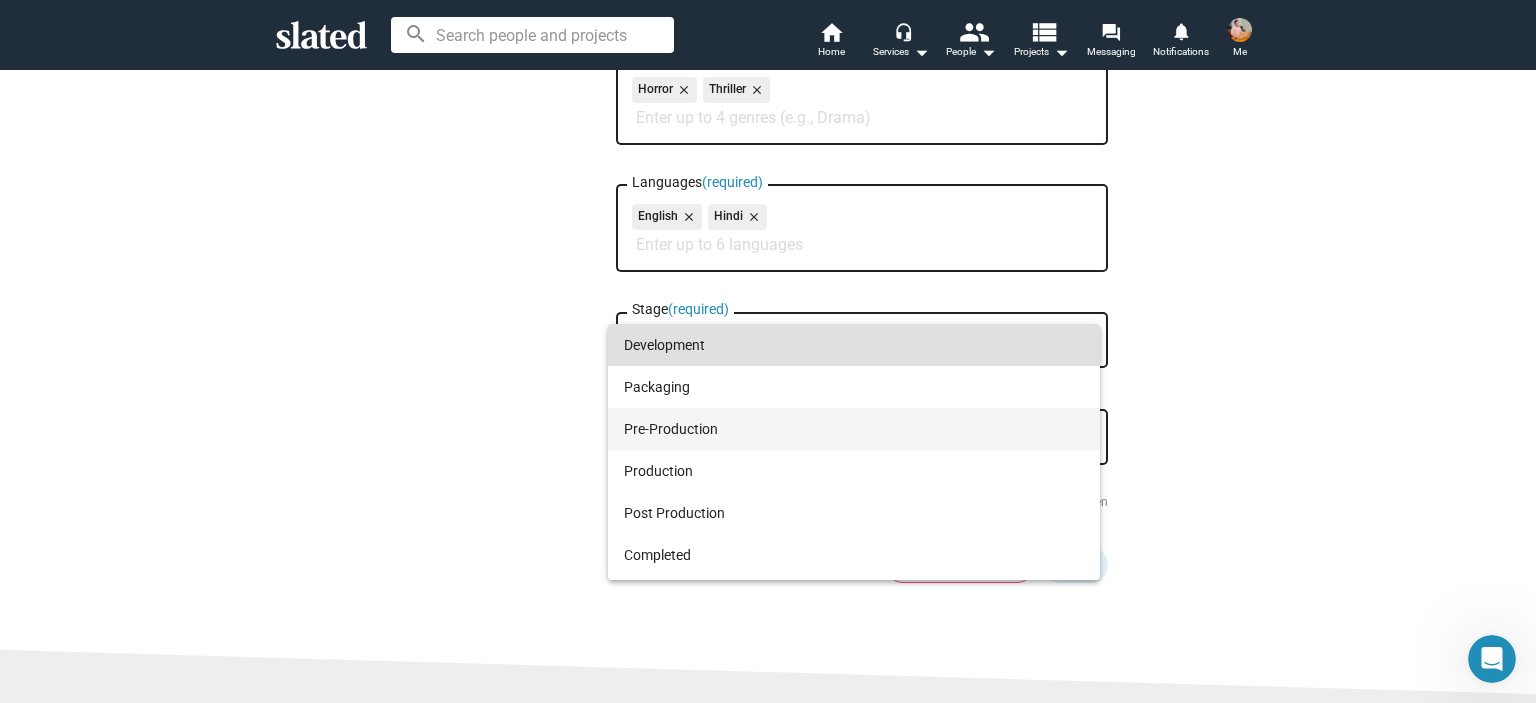 click on "Pre-Production" at bounding box center (854, 429) 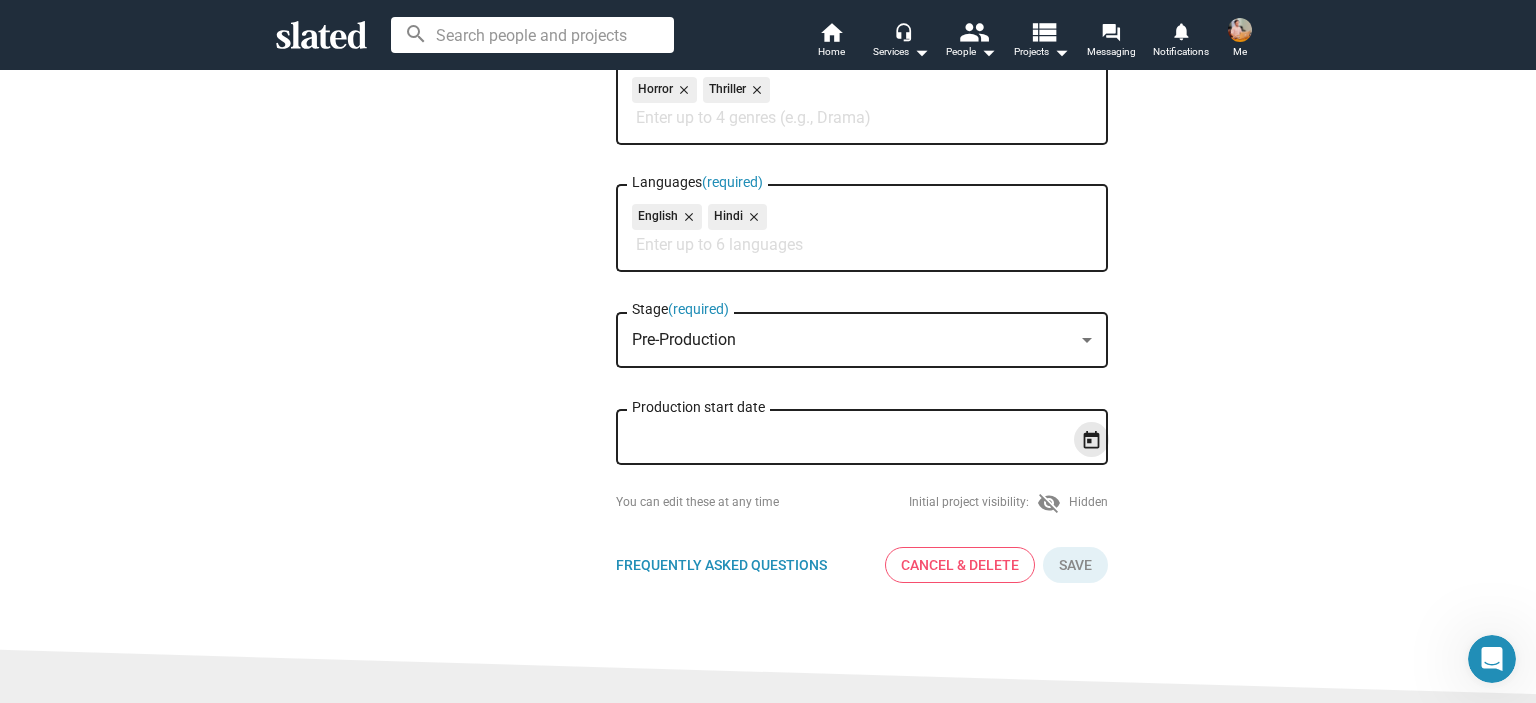 click 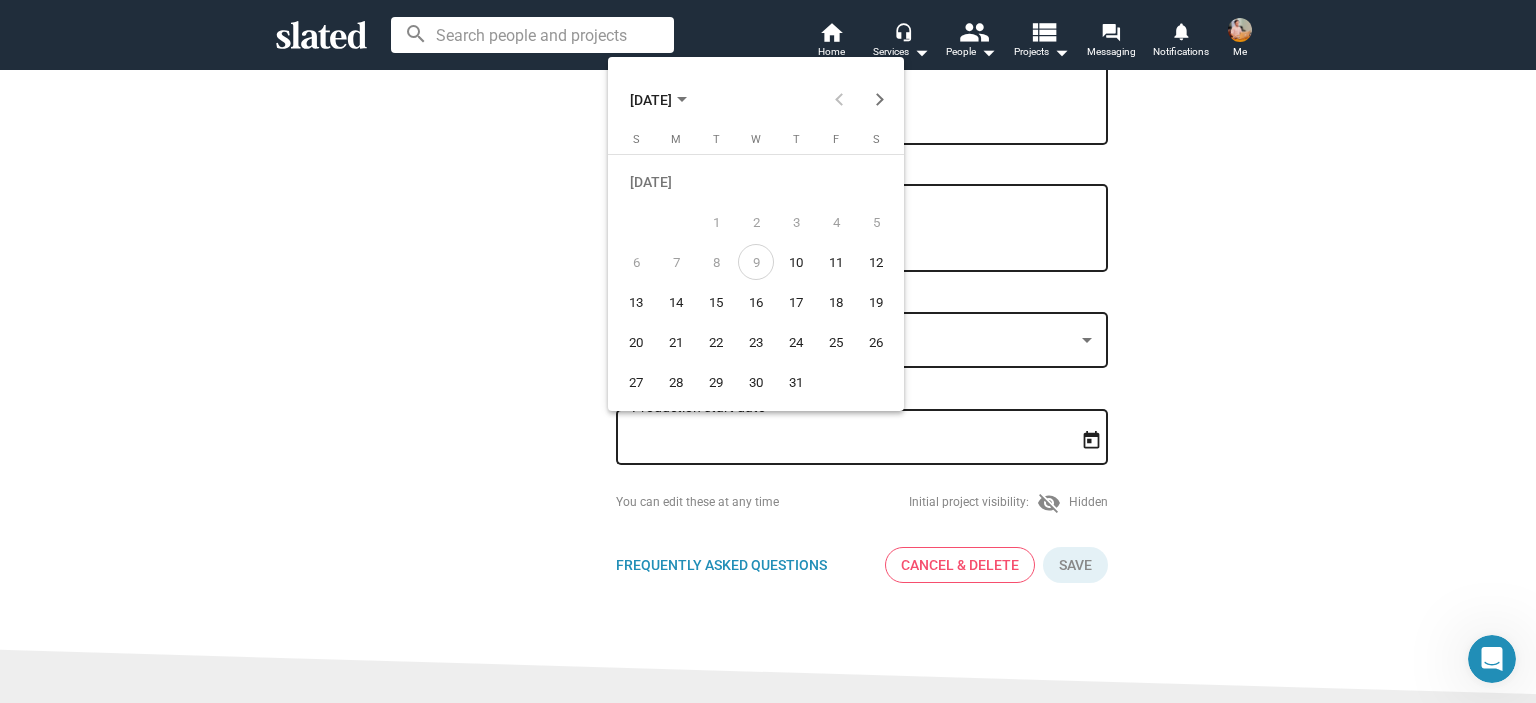 click at bounding box center (768, 351) 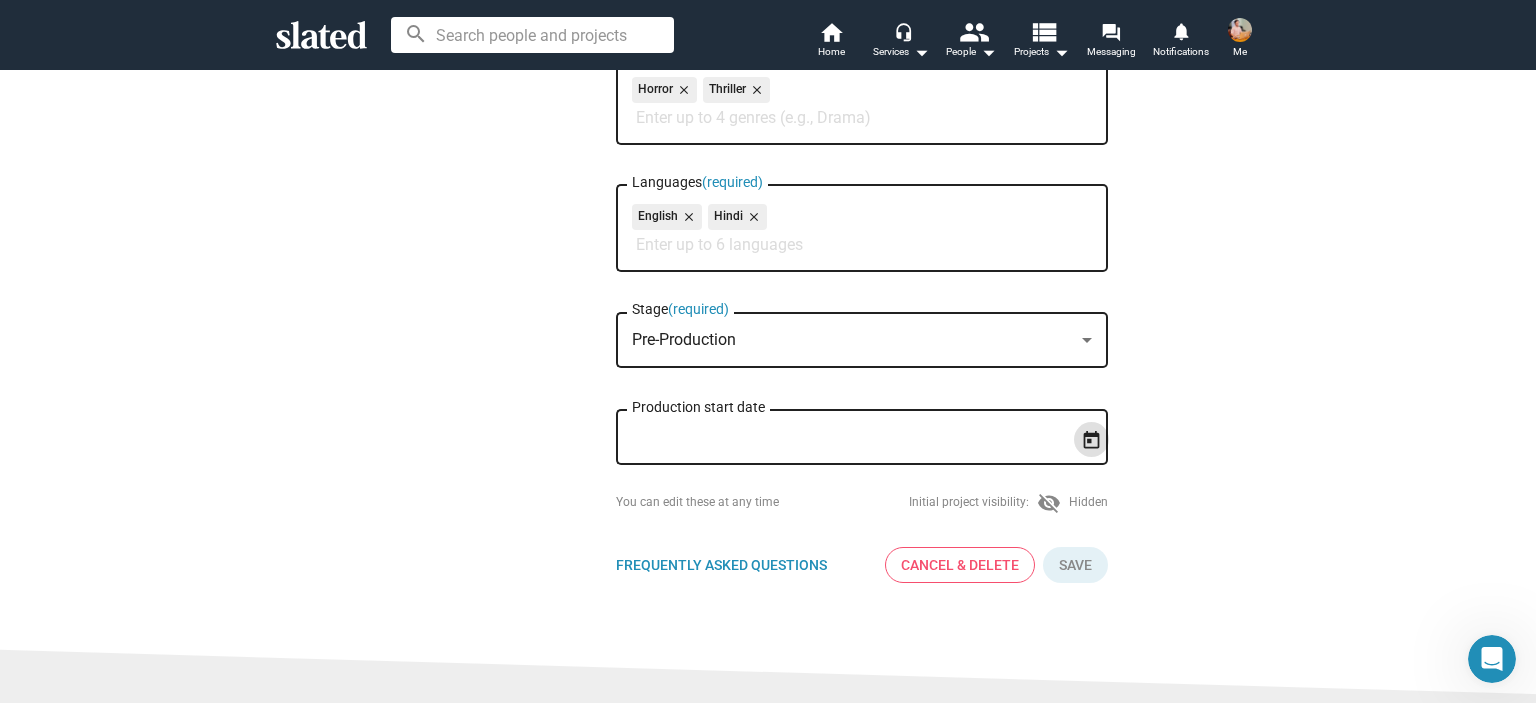 click 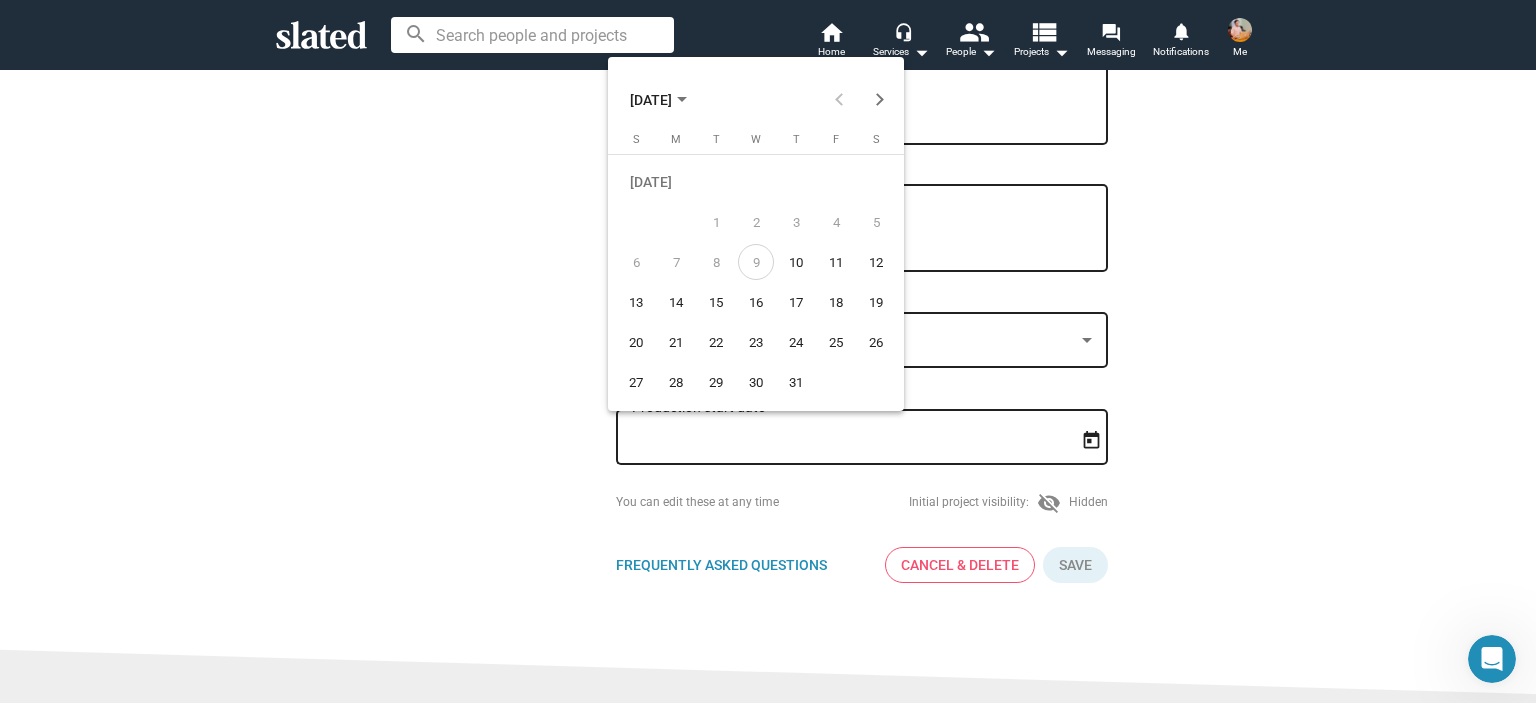 click on "31" at bounding box center (796, 382) 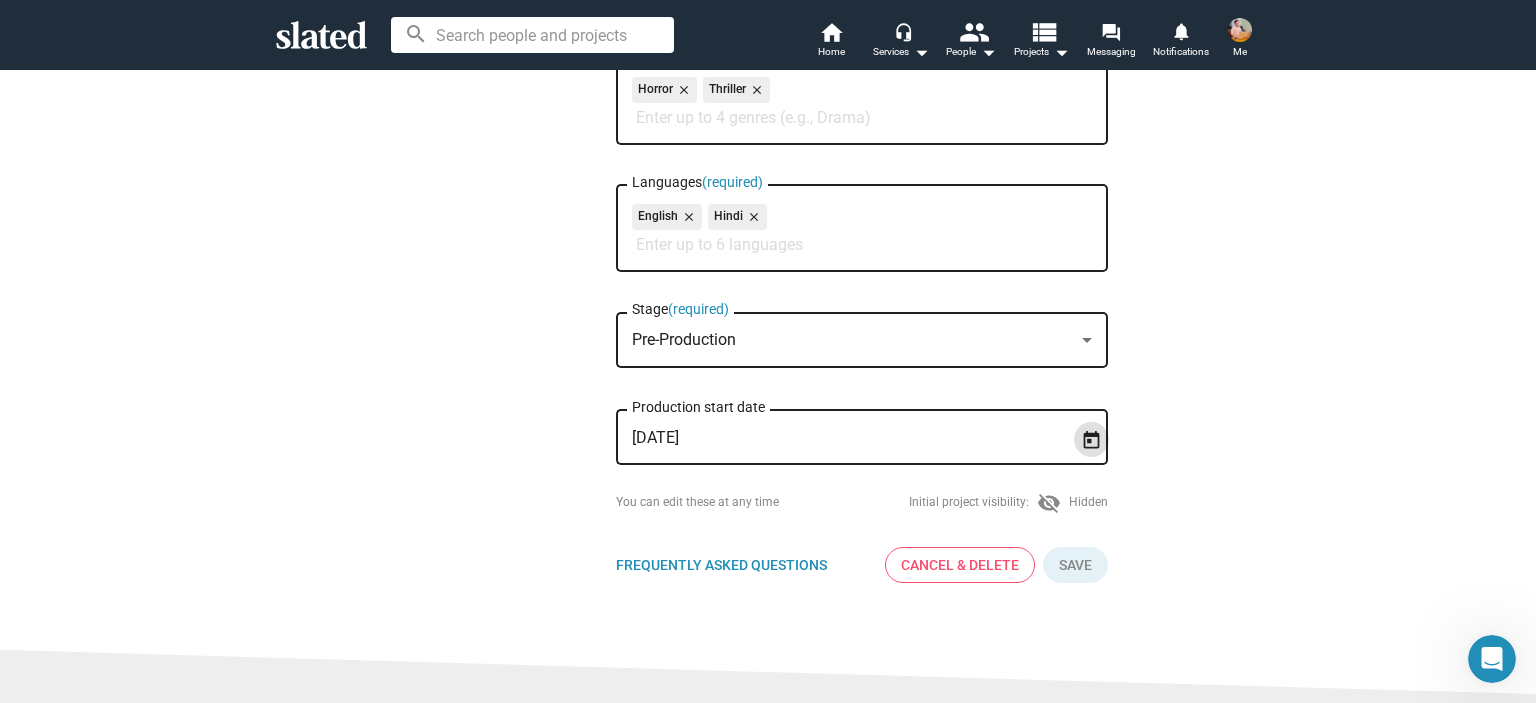 click on "visibility_off" 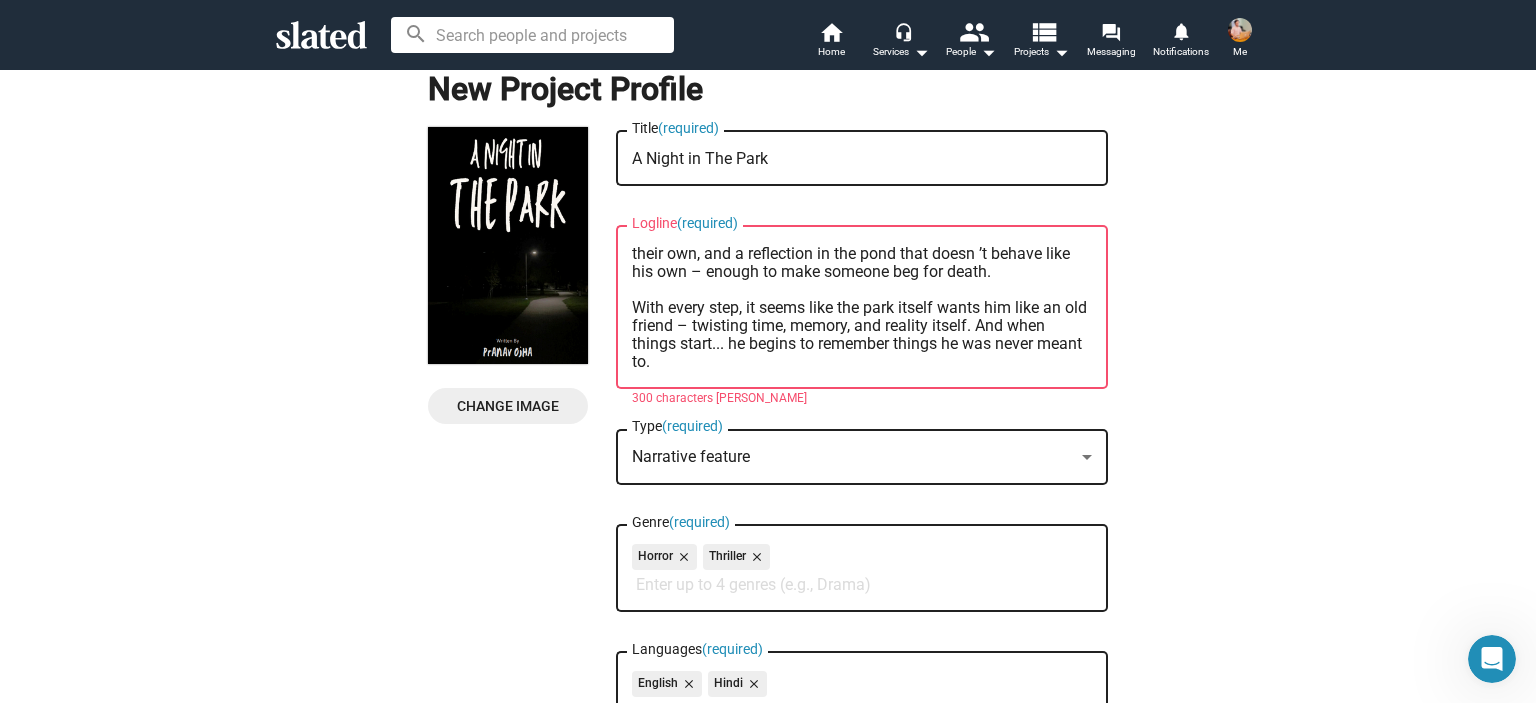 scroll, scrollTop: 0, scrollLeft: 0, axis: both 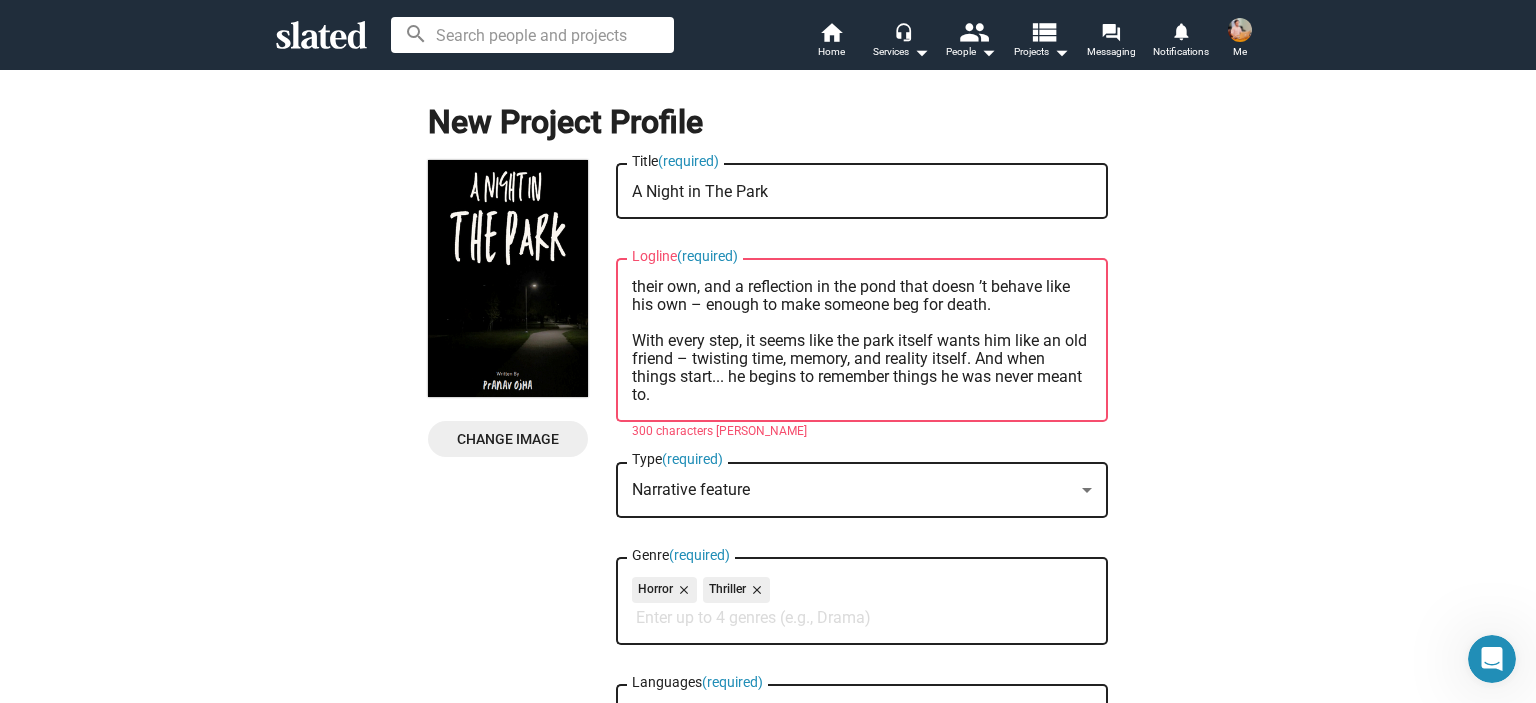 drag, startPoint x: 750, startPoint y: 397, endPoint x: 608, endPoint y: 346, distance: 150.88075 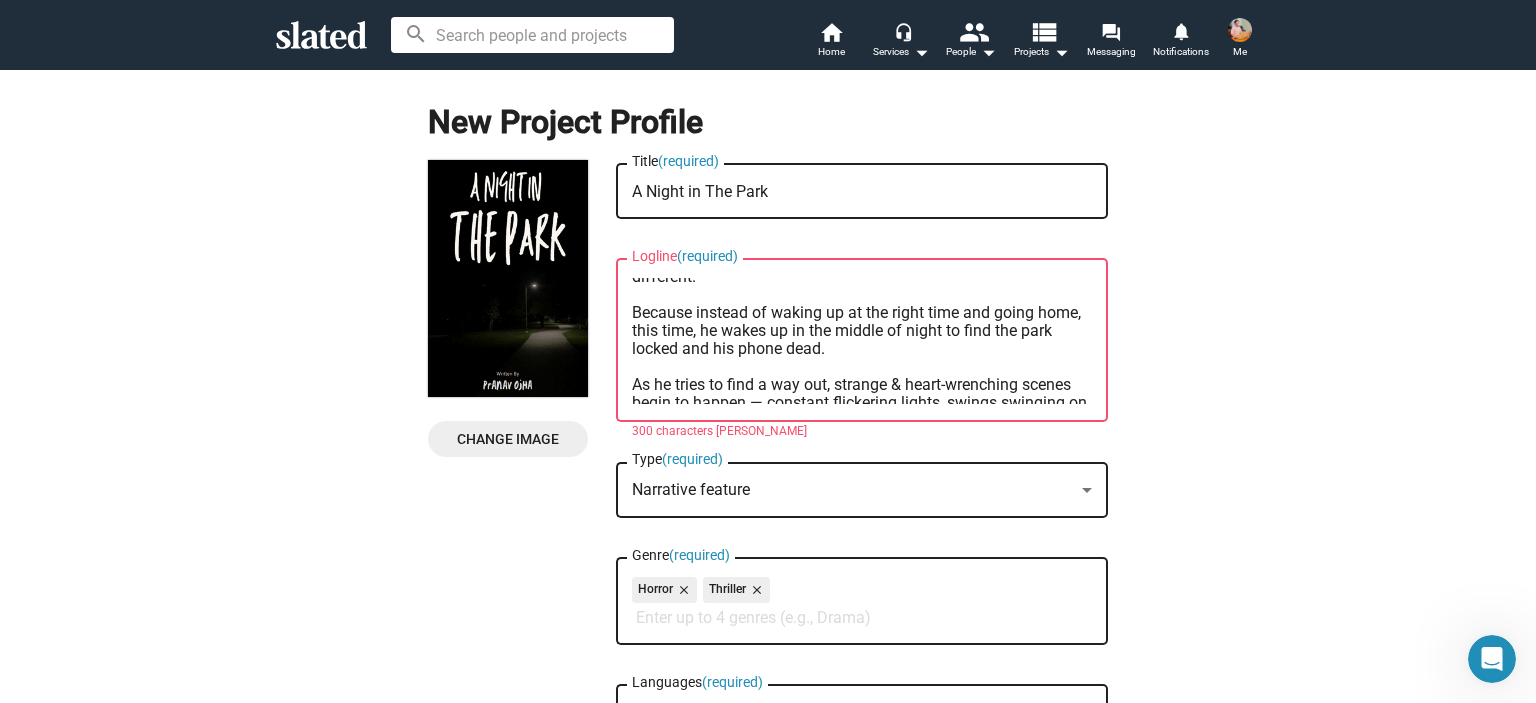 scroll, scrollTop: 100, scrollLeft: 0, axis: vertical 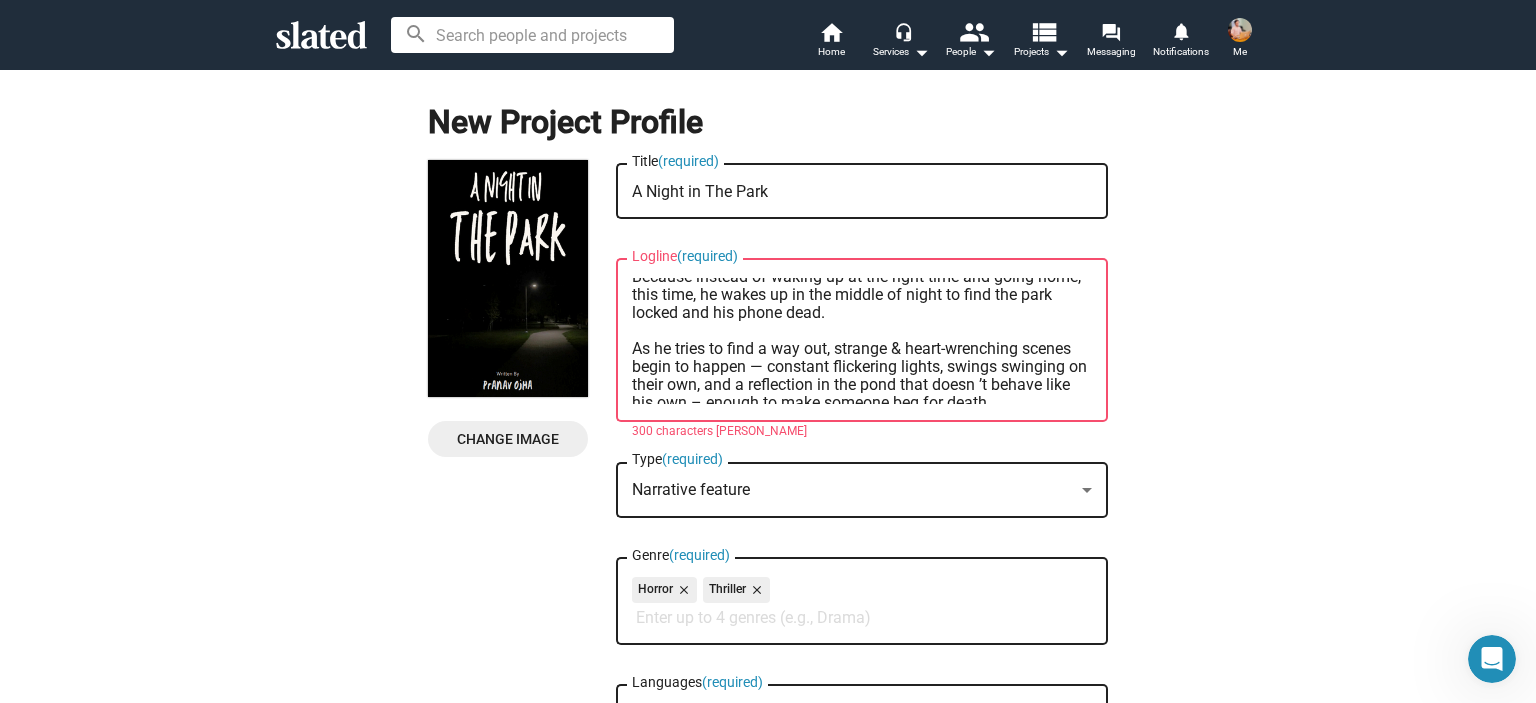 click on "A lonely & broken young man visits his childhood park to escape his spiraling thoughts usually. Falling asleep under a banyan tree like he had many times before — but this night, something is different.
Because instead of waking up at the right time and going home, this time, he wakes up in the middle of night to find the park locked and his phone dead.
As he tries to find a way out, strange & heart-wrenching scenes begin to happen — constant flickering lights, swings swinging on their own, and a reflection in the pond that doesn ’t behave like his own – enough to make someone beg for death." at bounding box center [862, 341] 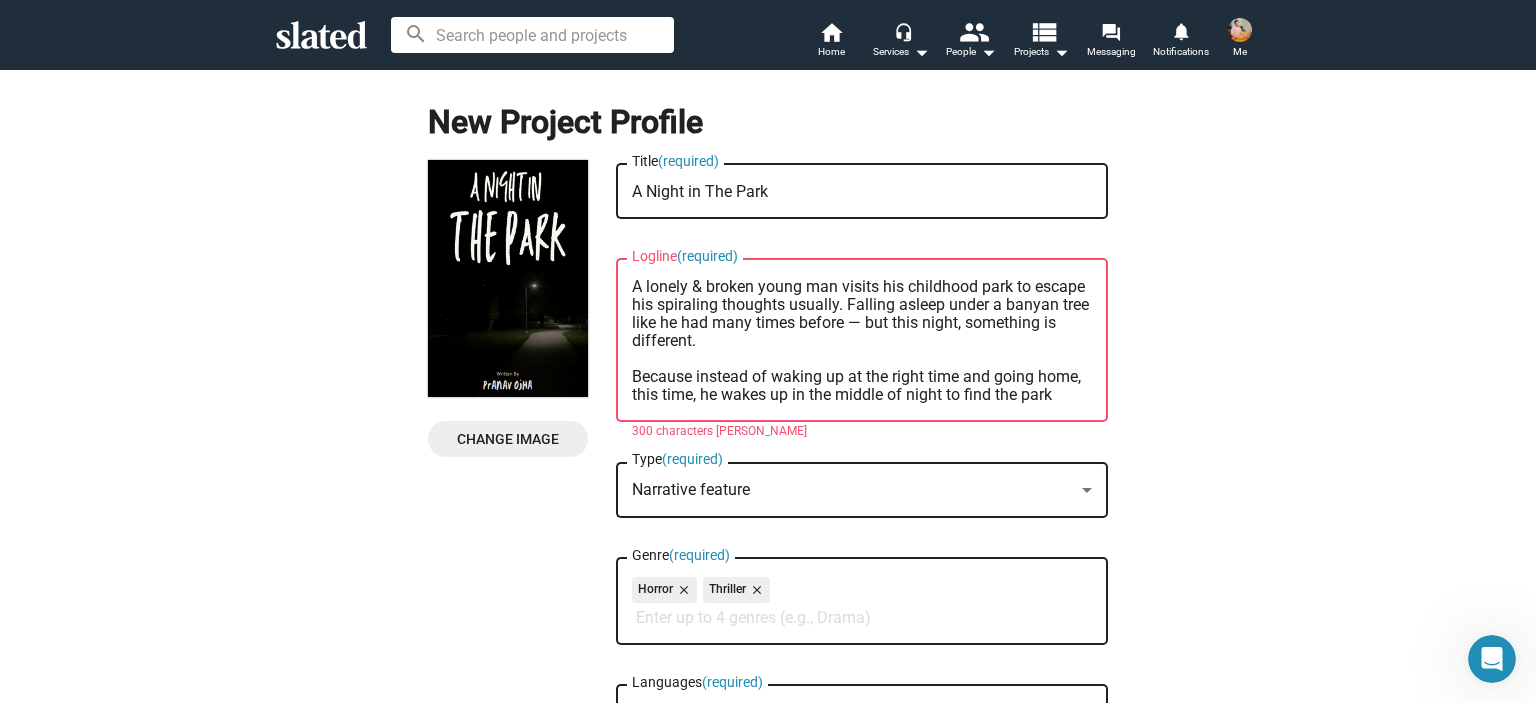 scroll, scrollTop: 18, scrollLeft: 0, axis: vertical 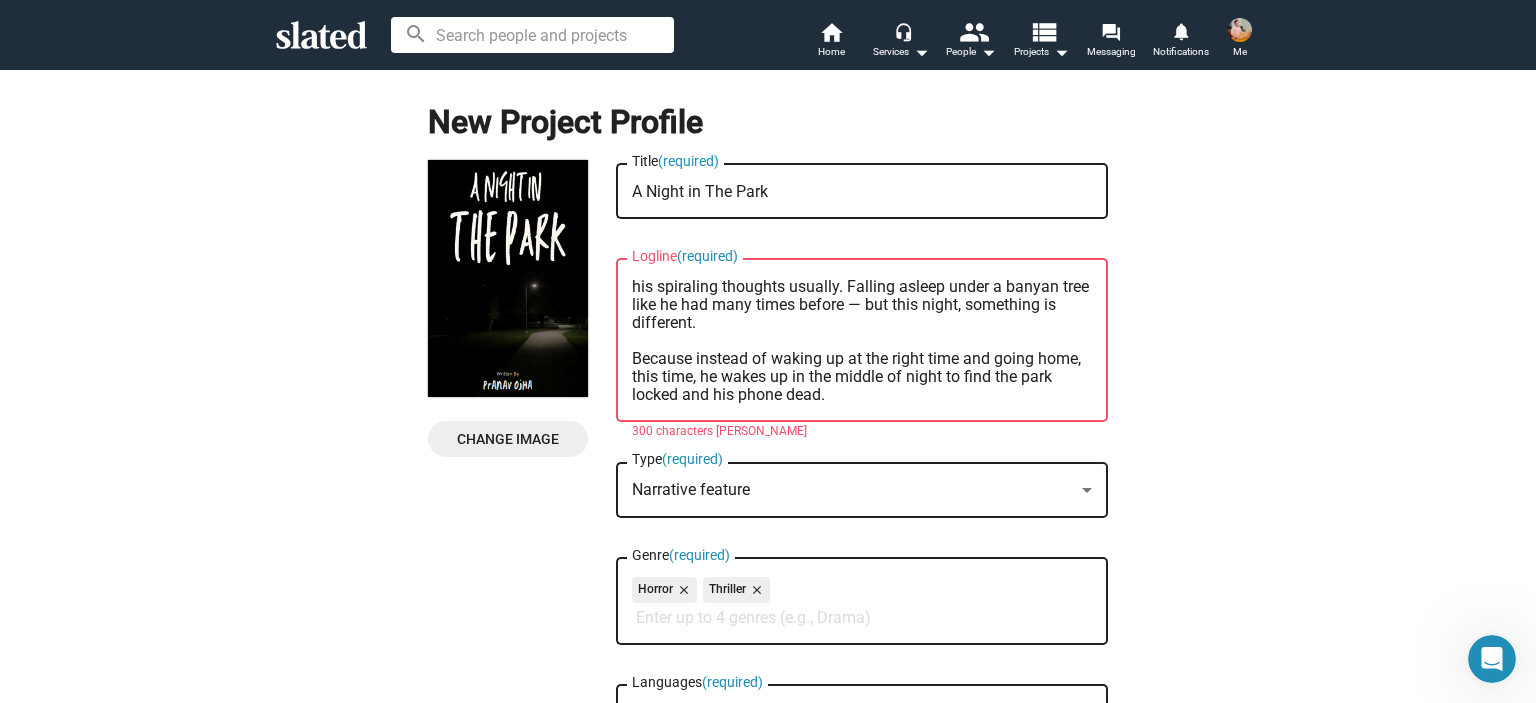 click on "A lonely & broken young man visits his childhood park to escape his spiraling thoughts usually. Falling asleep under a banyan tree like he had many times before — but this night, something is different.
Because instead of waking up at the right time and going home, this time, he wakes up in the middle of night to find the park locked and his phone dead." at bounding box center [862, 341] 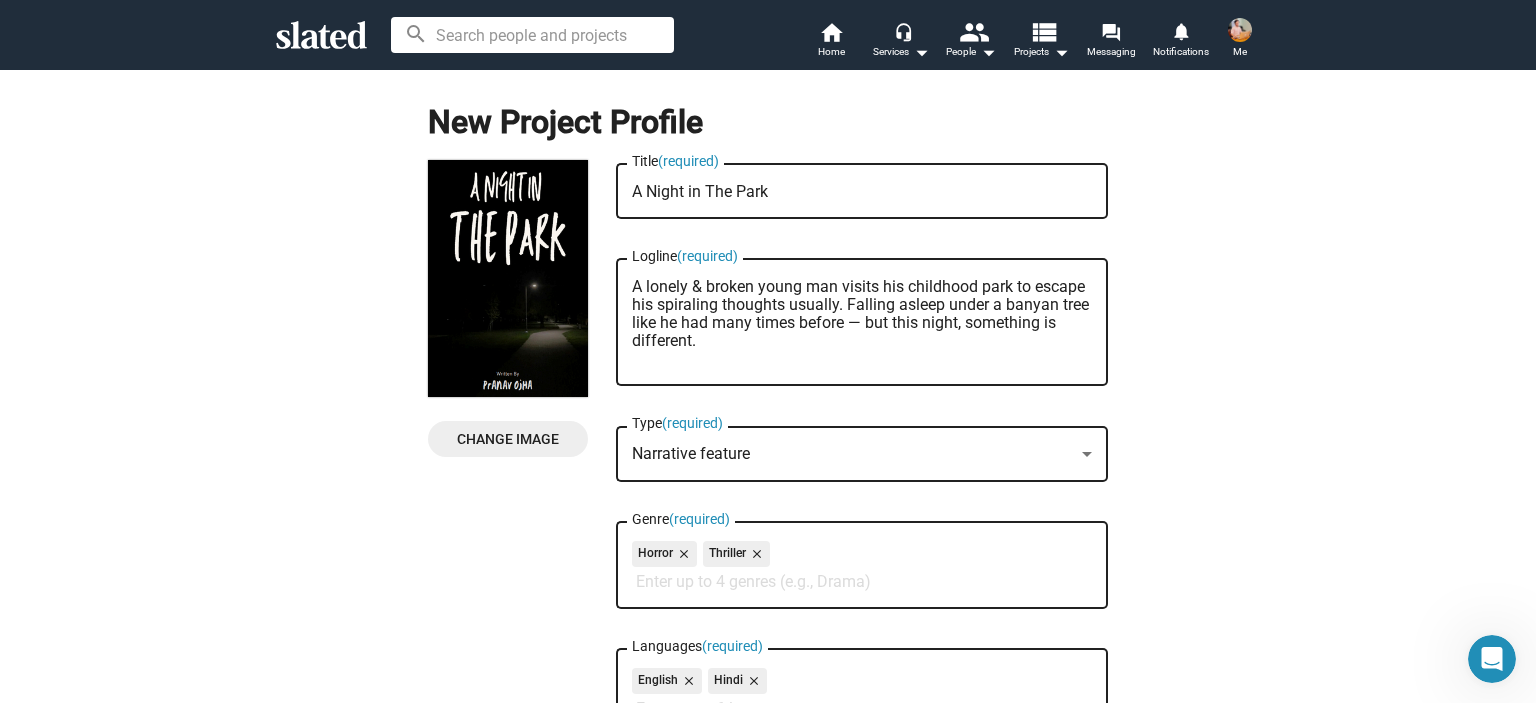 scroll, scrollTop: 0, scrollLeft: 0, axis: both 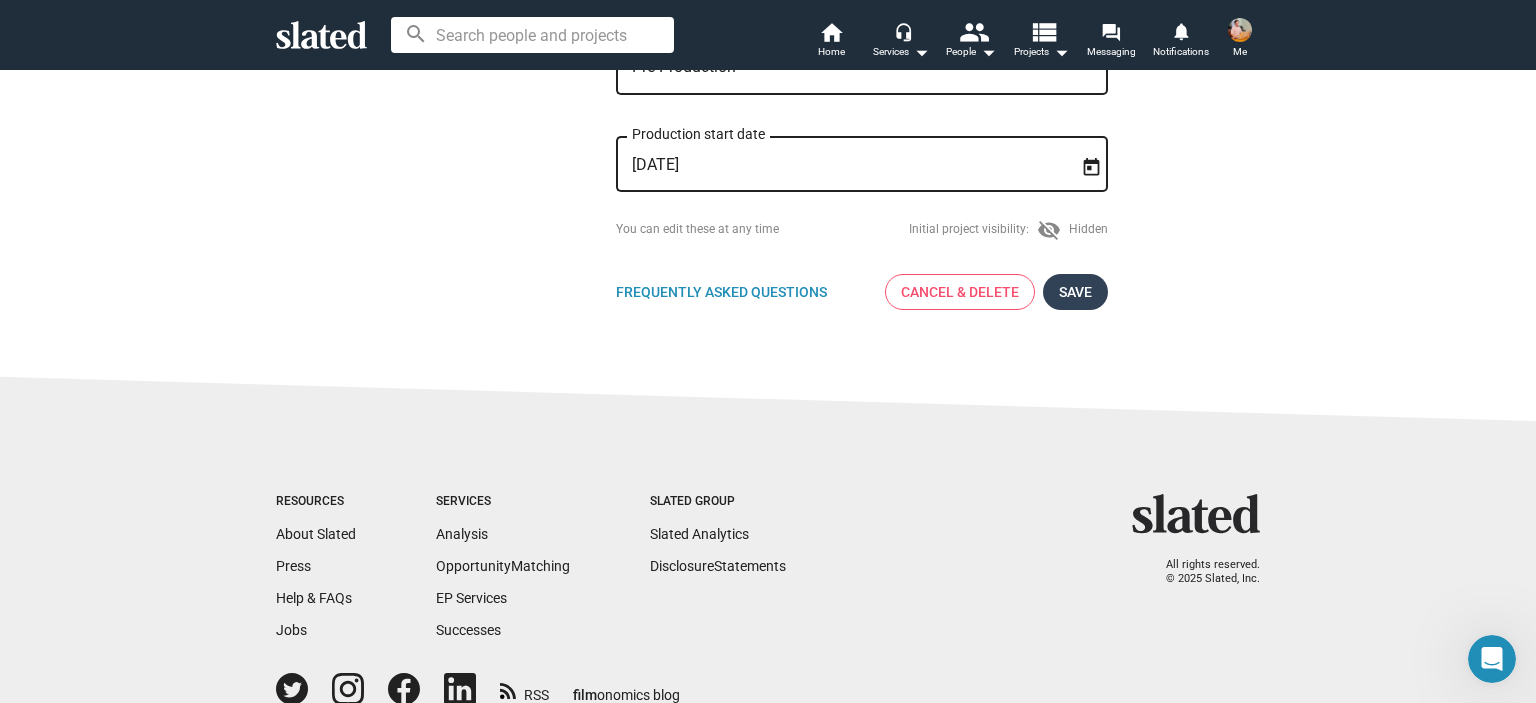 type on "A lonely & broken young man visits his childhood park to escape his spiraling thoughts usually. Falling asleep under a banyan tree like he had many times before — but this night, something is different." 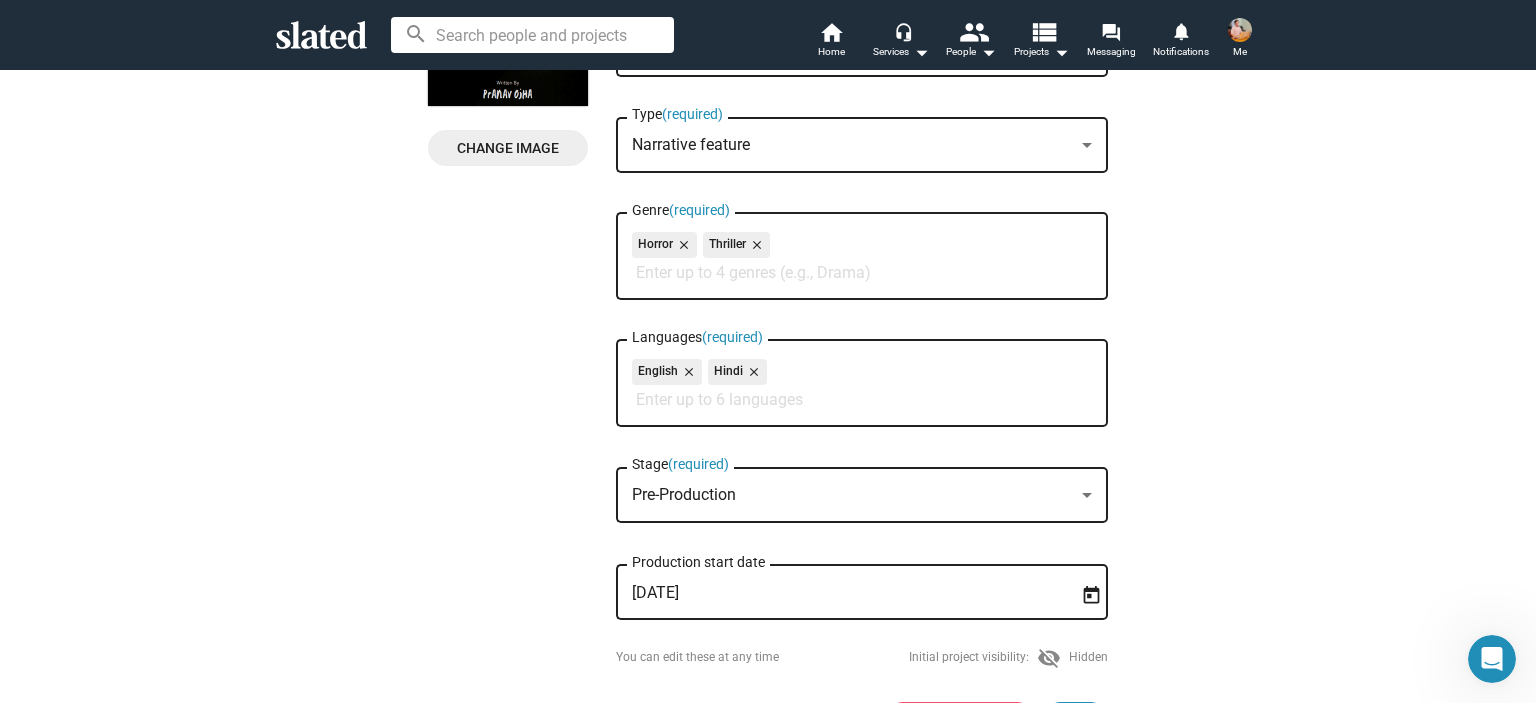 scroll, scrollTop: 700, scrollLeft: 0, axis: vertical 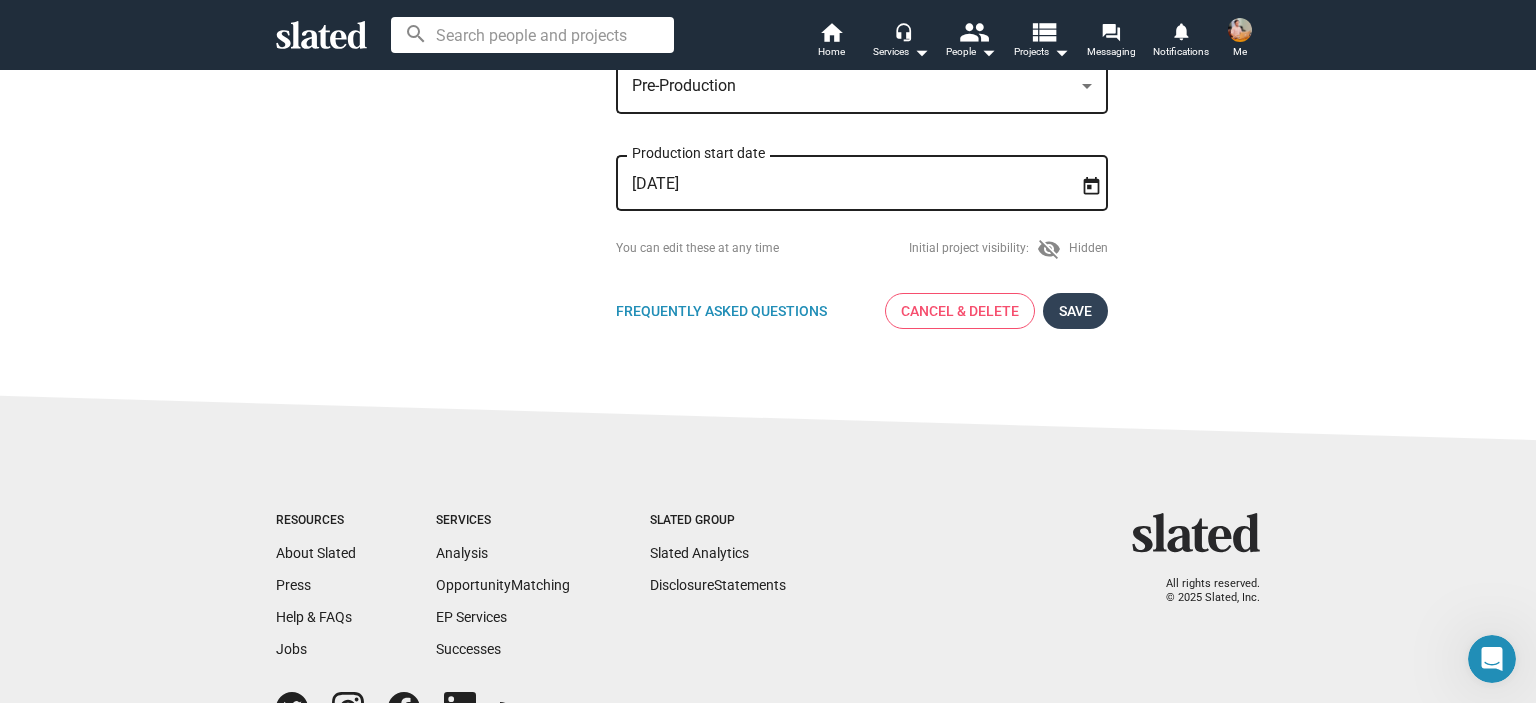 click on "Save" 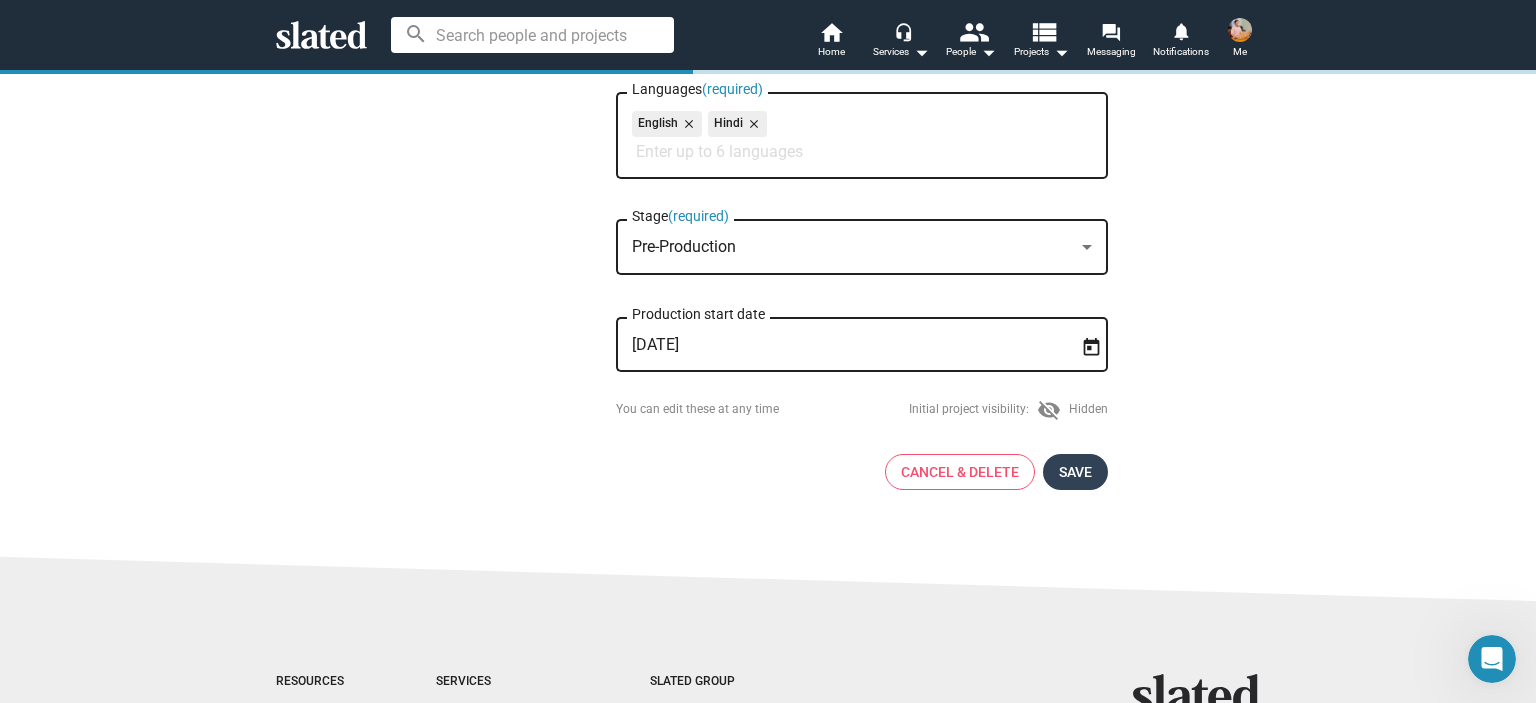 scroll, scrollTop: 860, scrollLeft: 0, axis: vertical 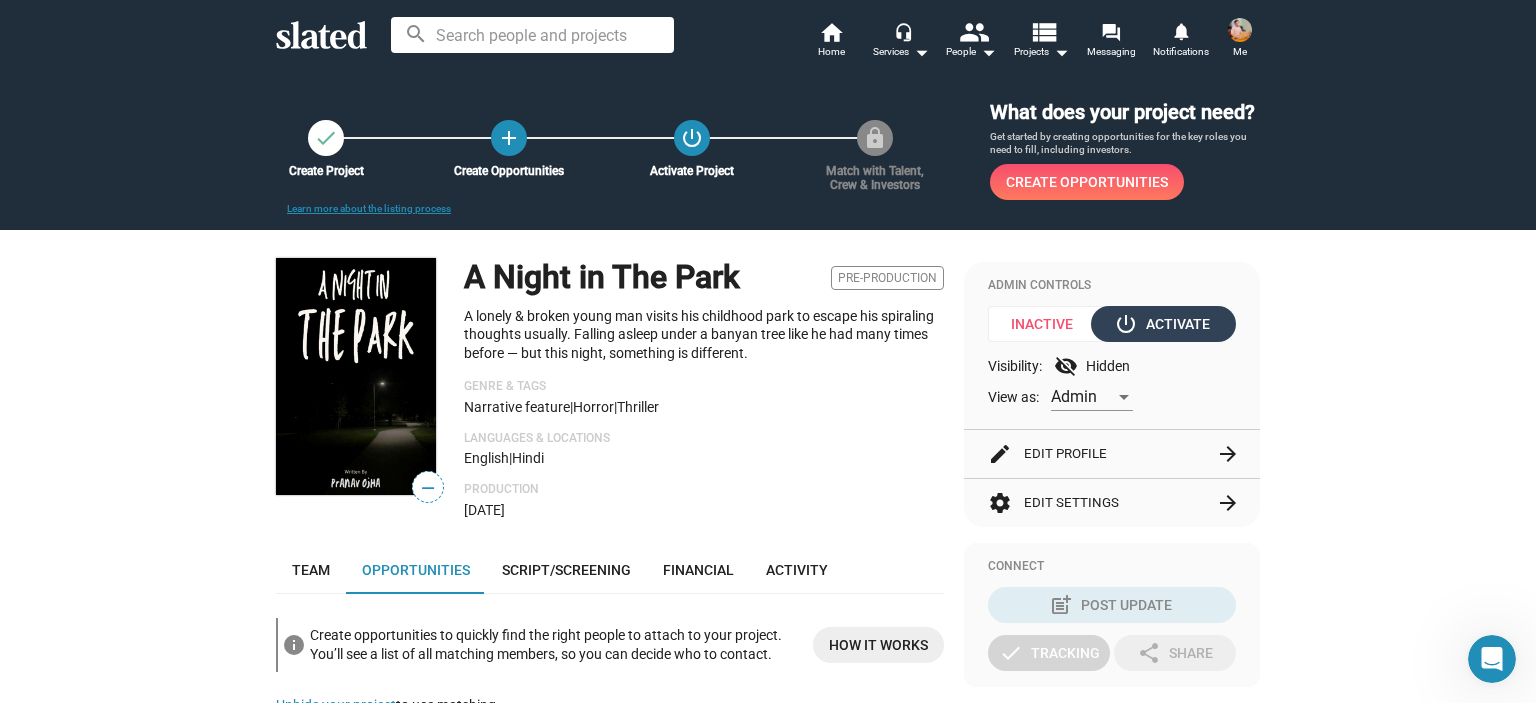 click on "power_settings_new  Activate" 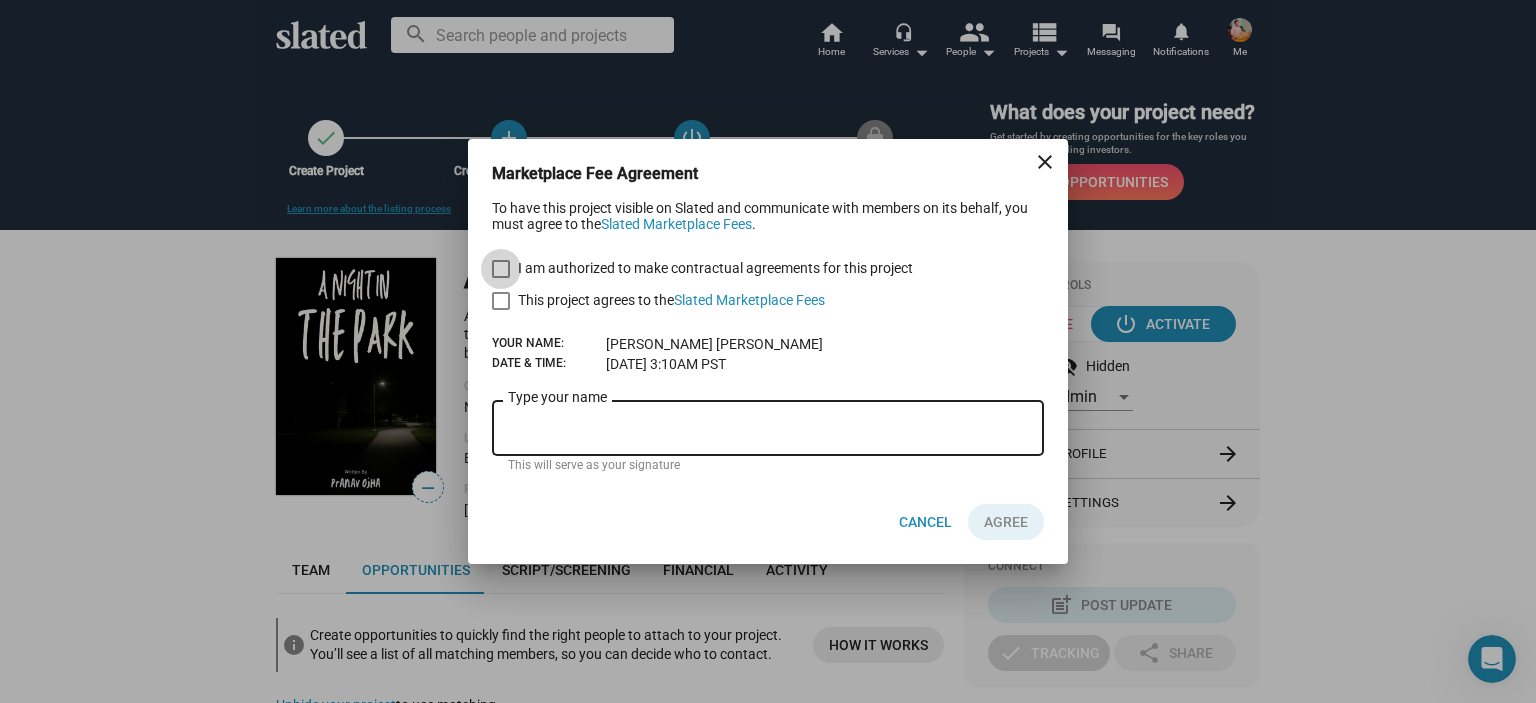 click on "I am authorized to make contractual agreements for this project" at bounding box center (702, 268) 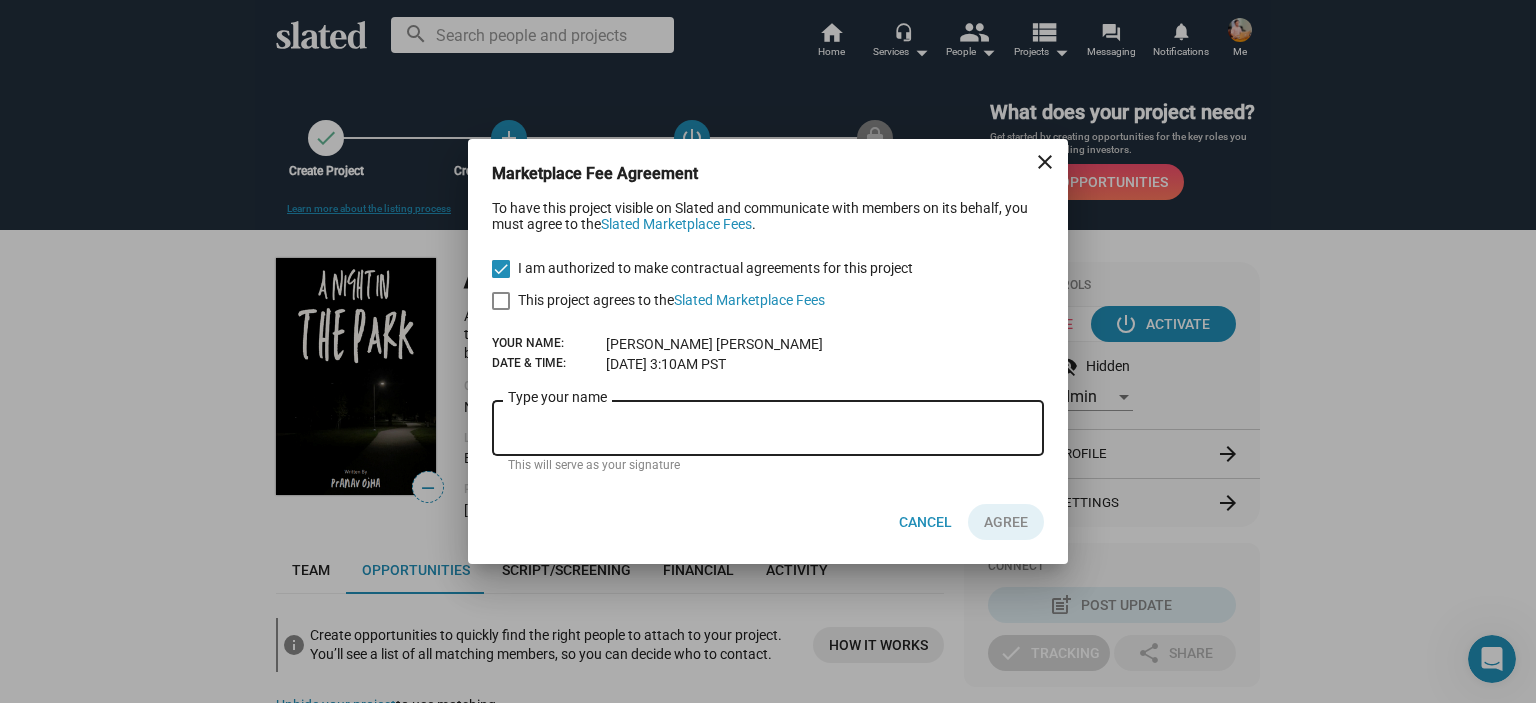 click at bounding box center [501, 301] 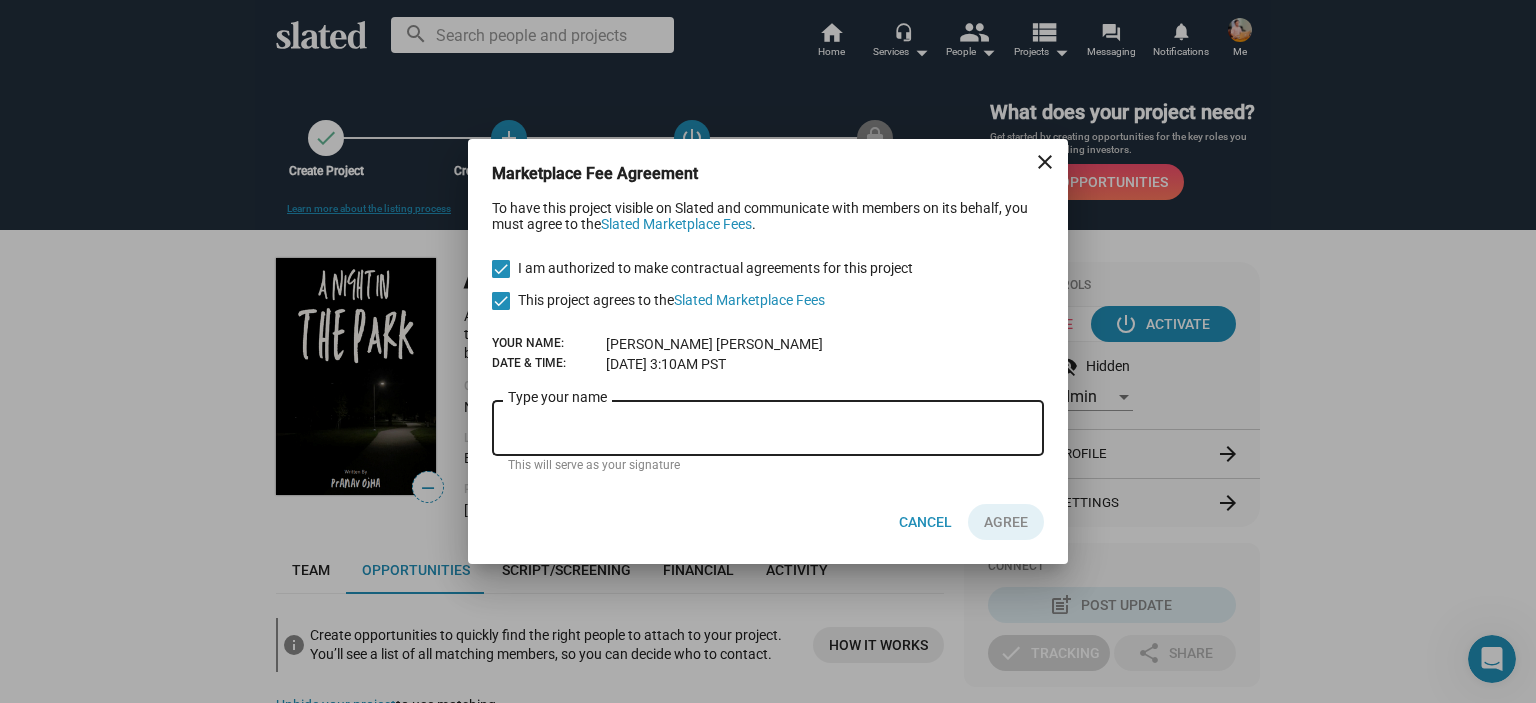click on "Type your name" at bounding box center [768, 425] 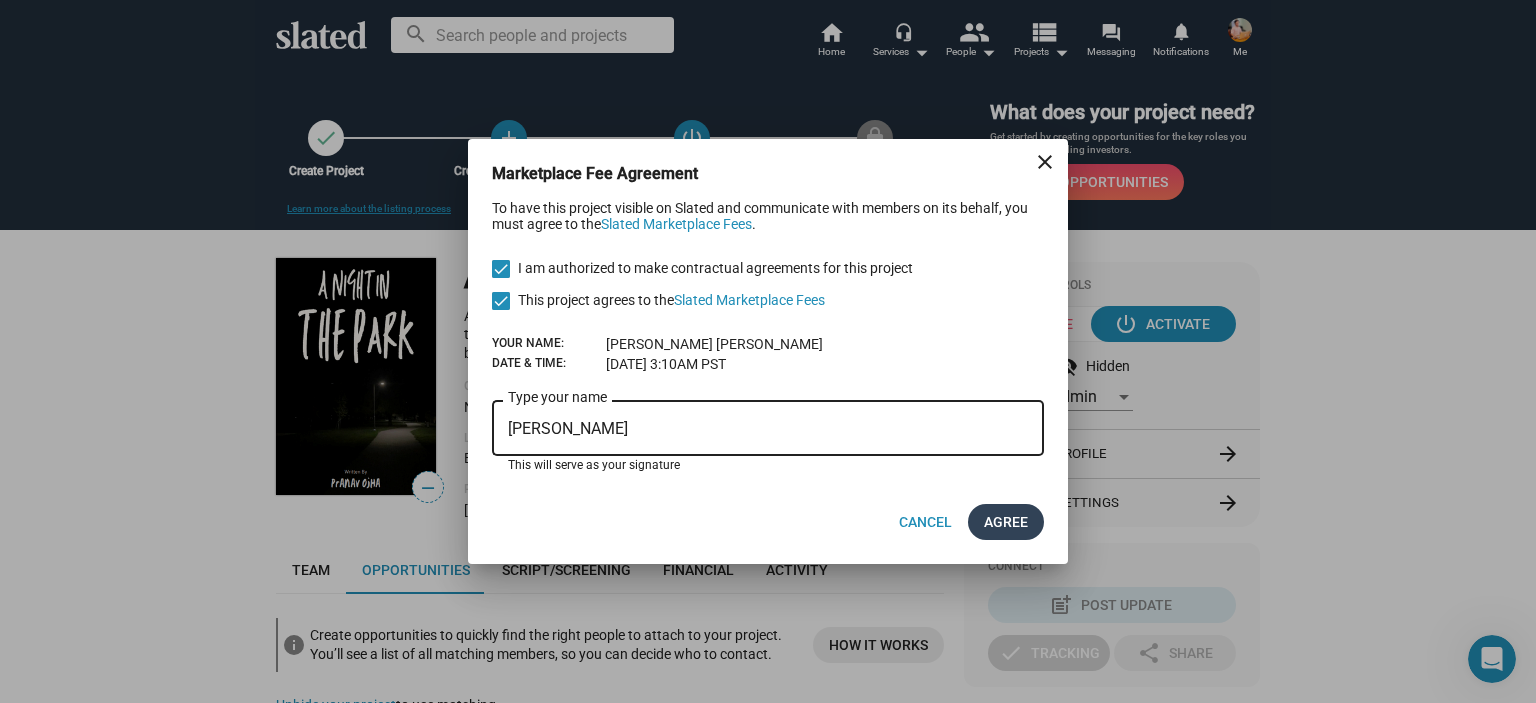 type on "[PERSON_NAME]" 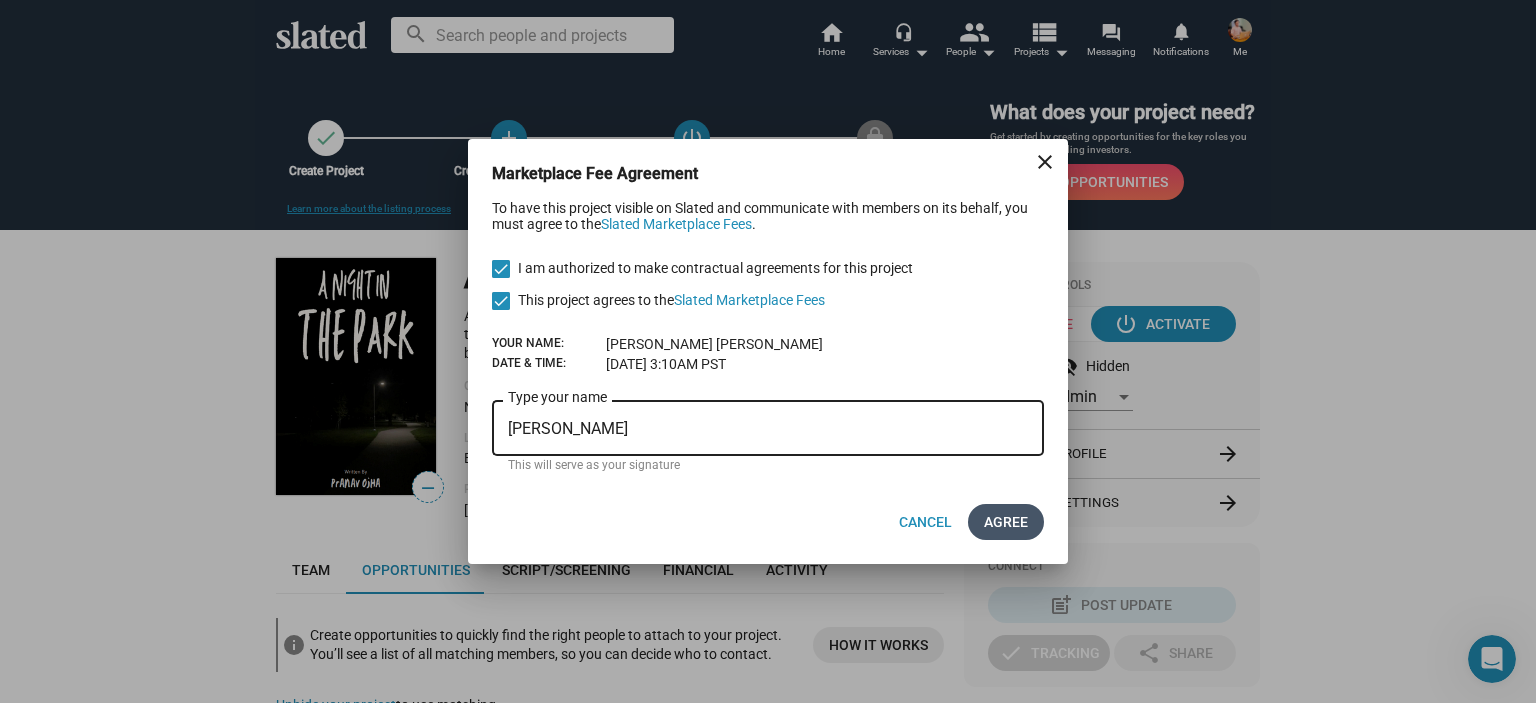 click on "AGREE" at bounding box center [1006, 522] 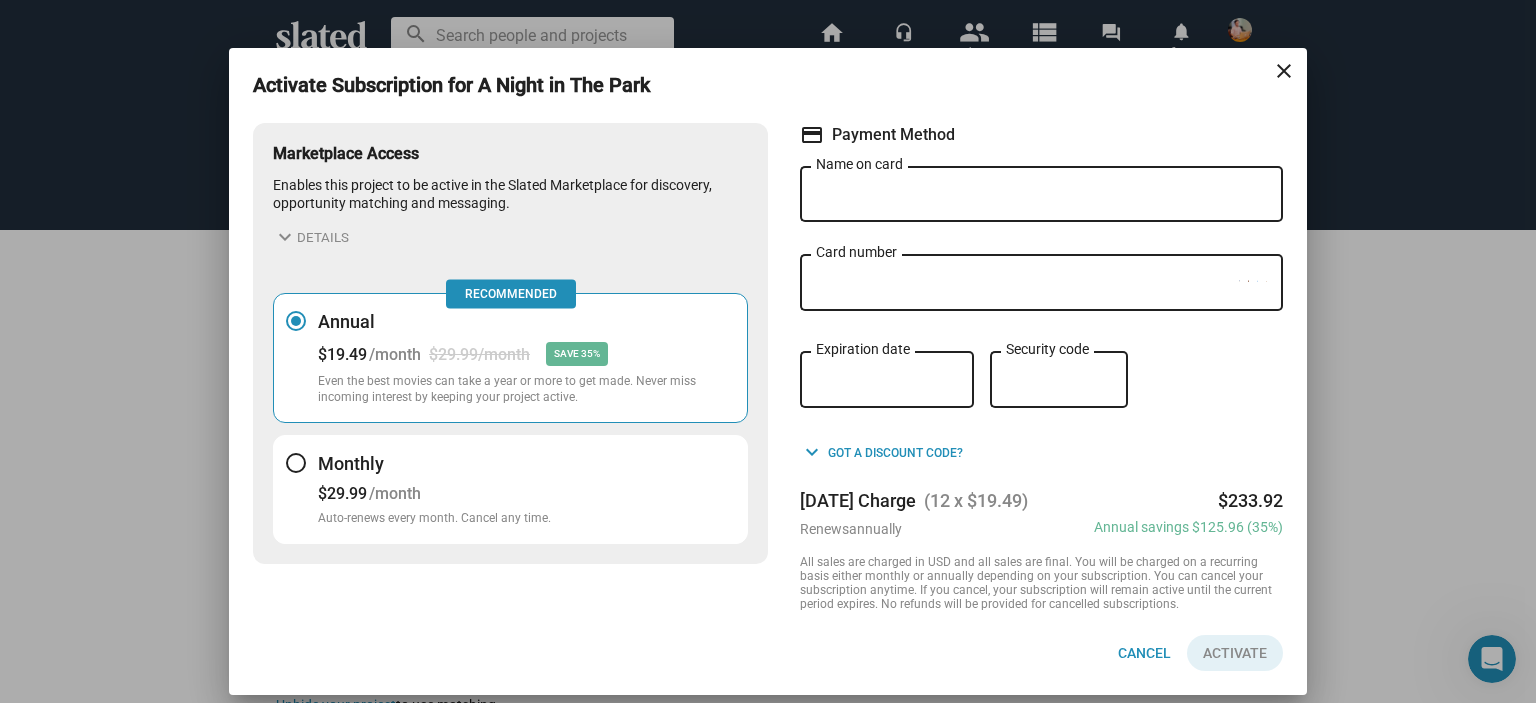 click on "close" at bounding box center [1284, 71] 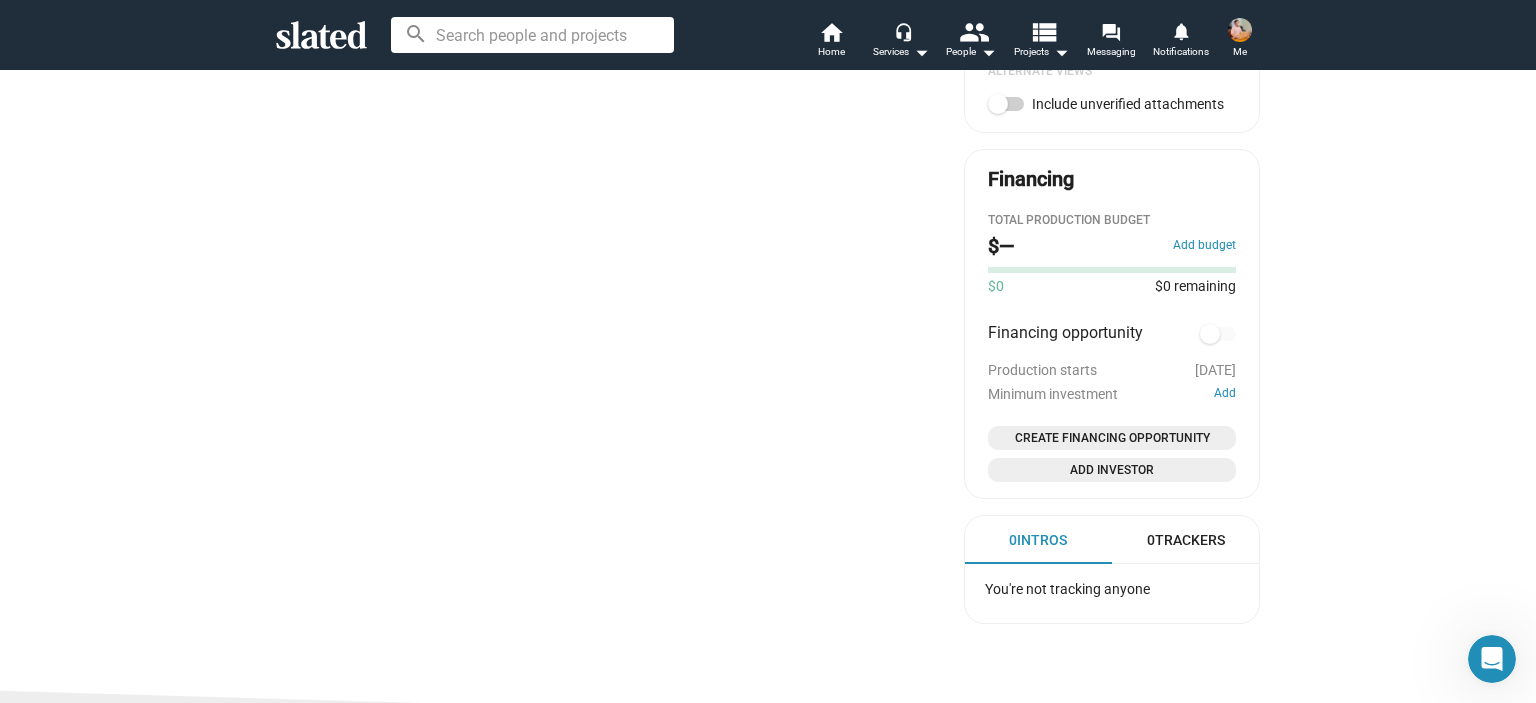 scroll, scrollTop: 1000, scrollLeft: 0, axis: vertical 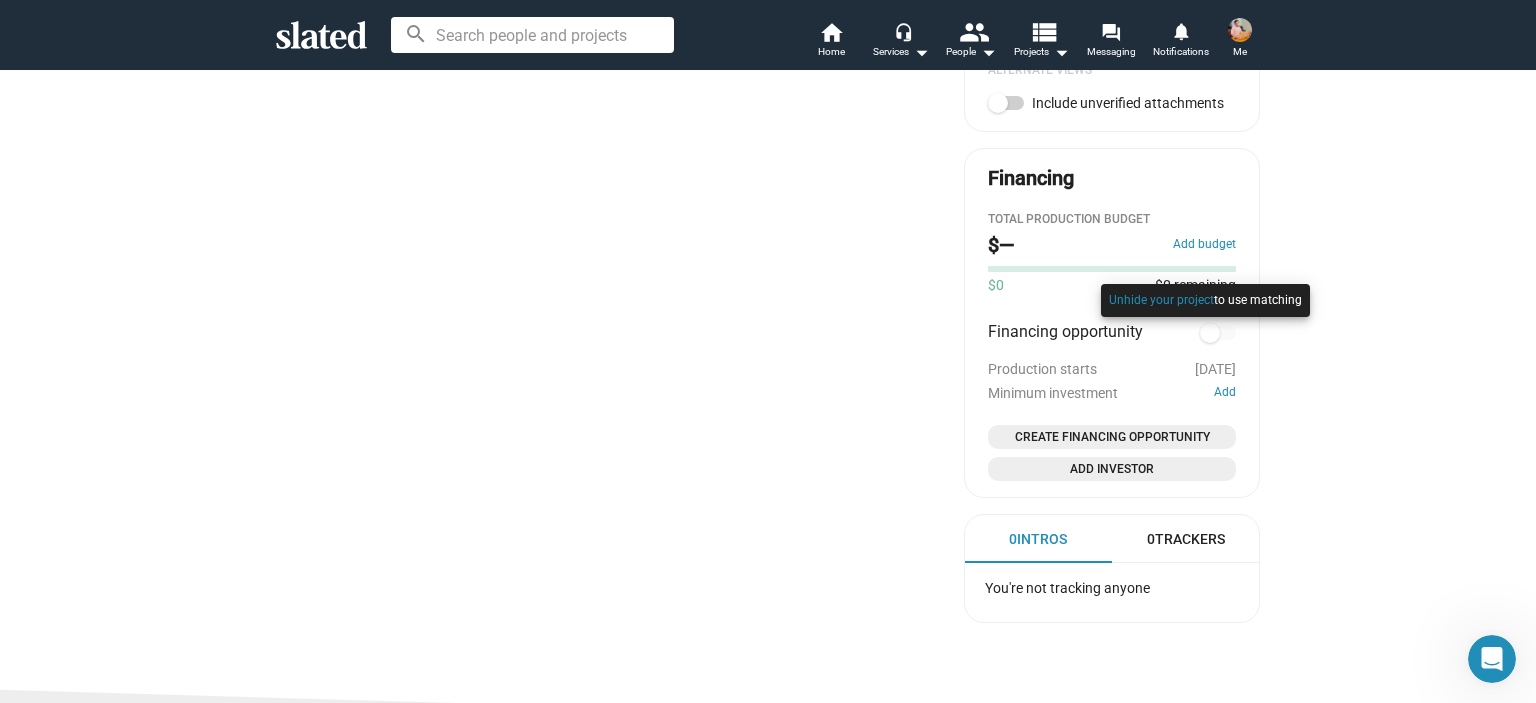 click at bounding box center (1205, 320) 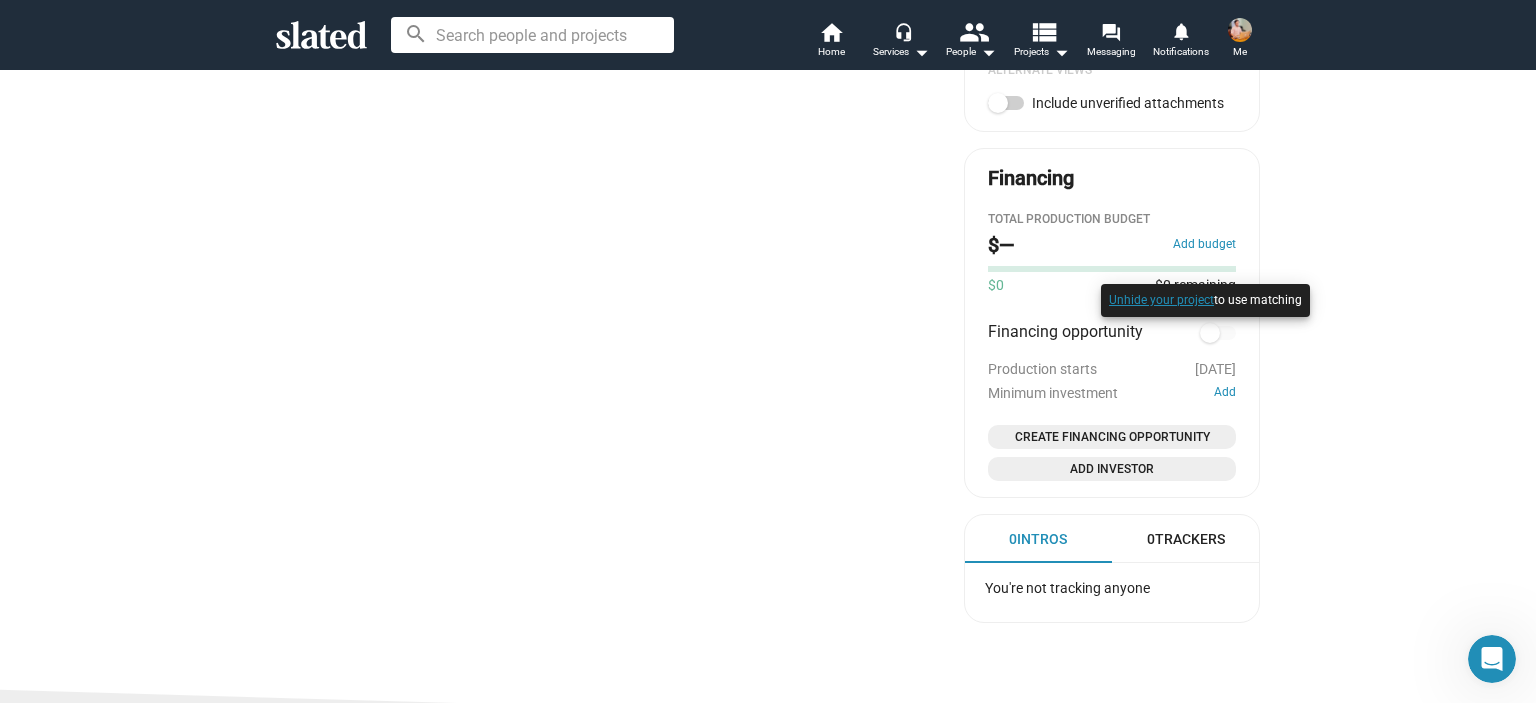 click on "Unhide your project" at bounding box center [1161, 301] 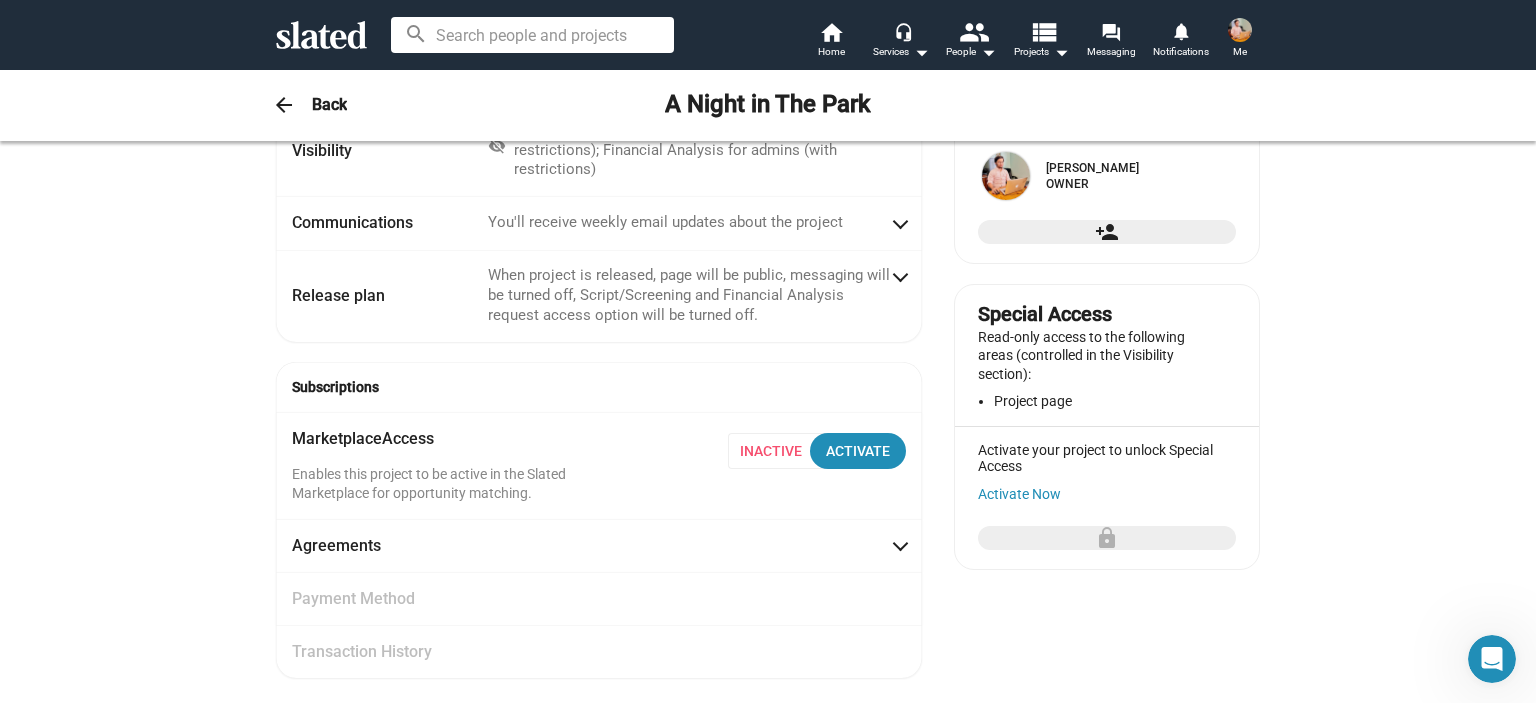 scroll, scrollTop: 339, scrollLeft: 0, axis: vertical 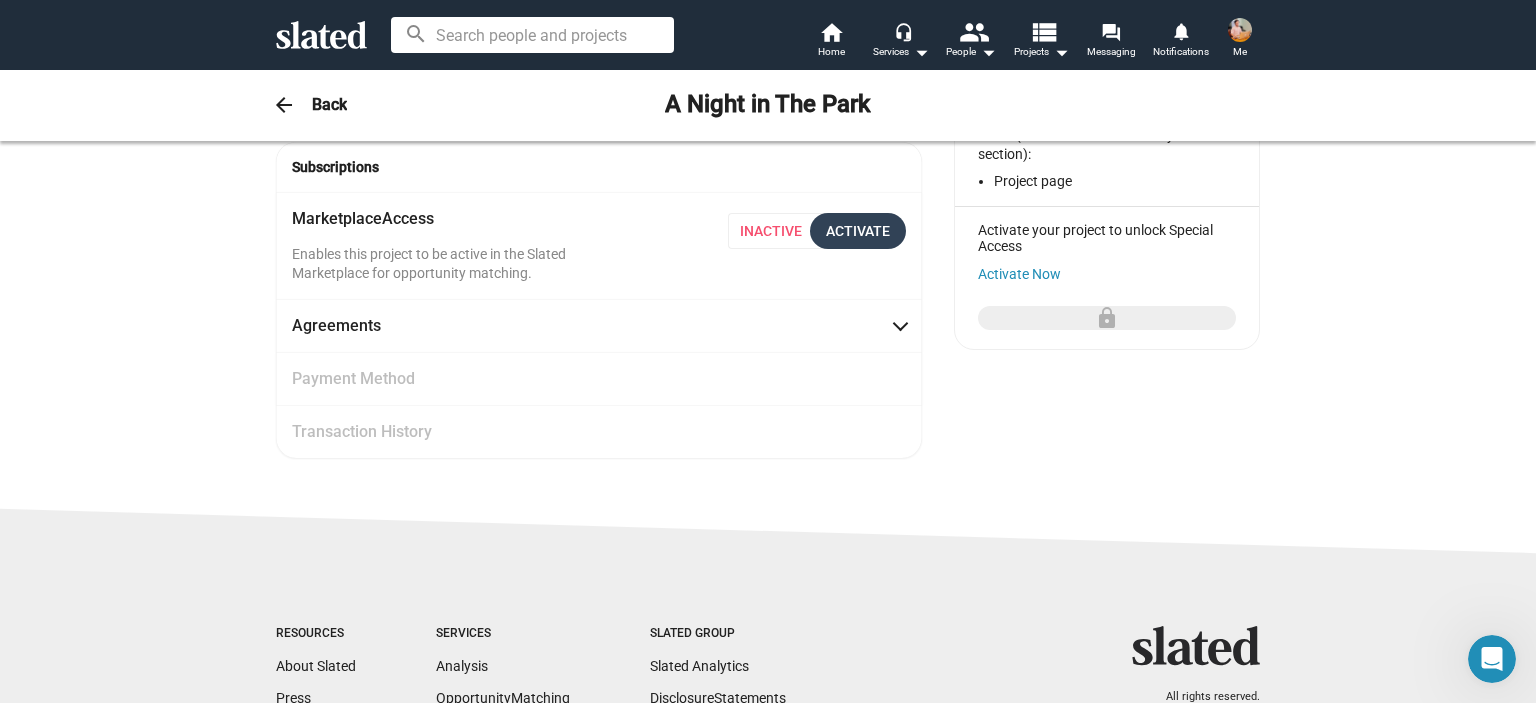 click on "Activate" at bounding box center [858, 231] 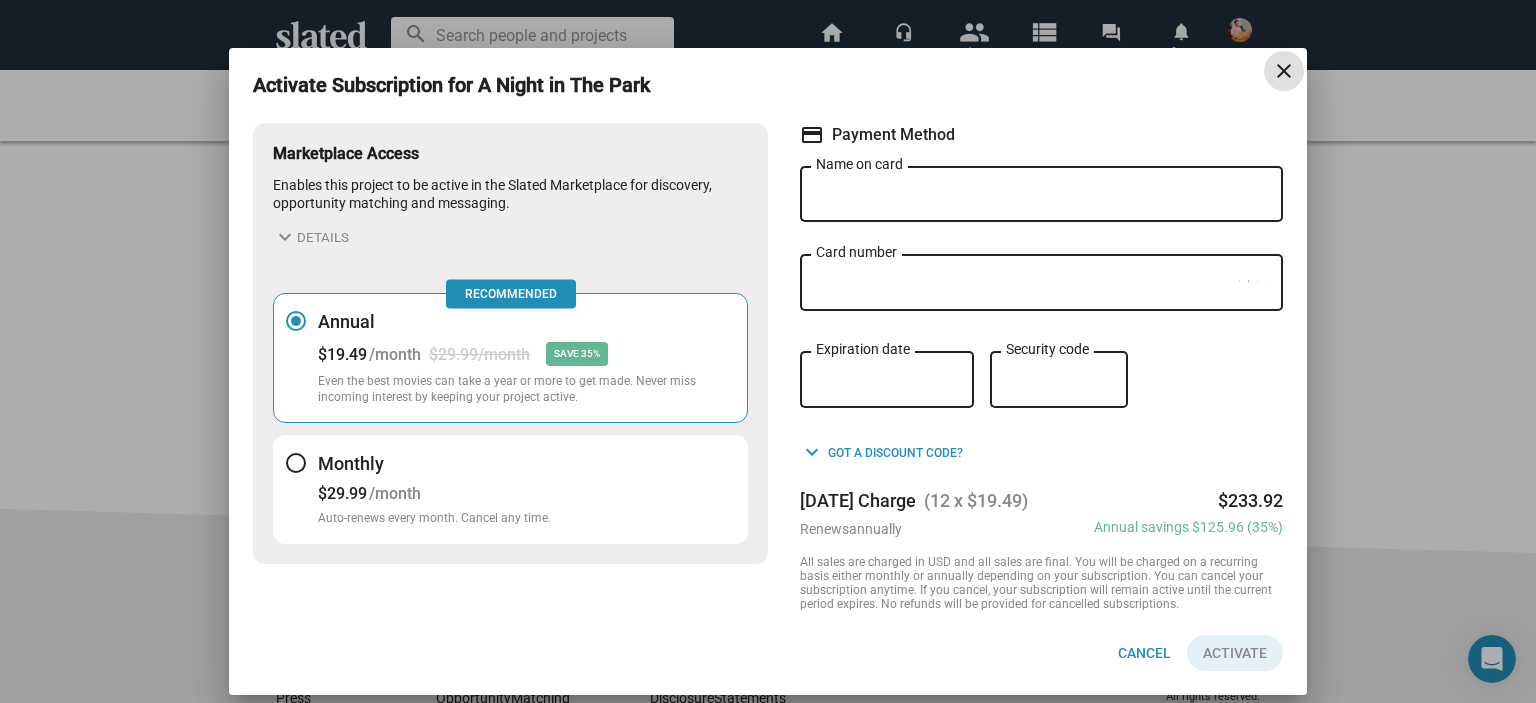 click at bounding box center [296, 463] 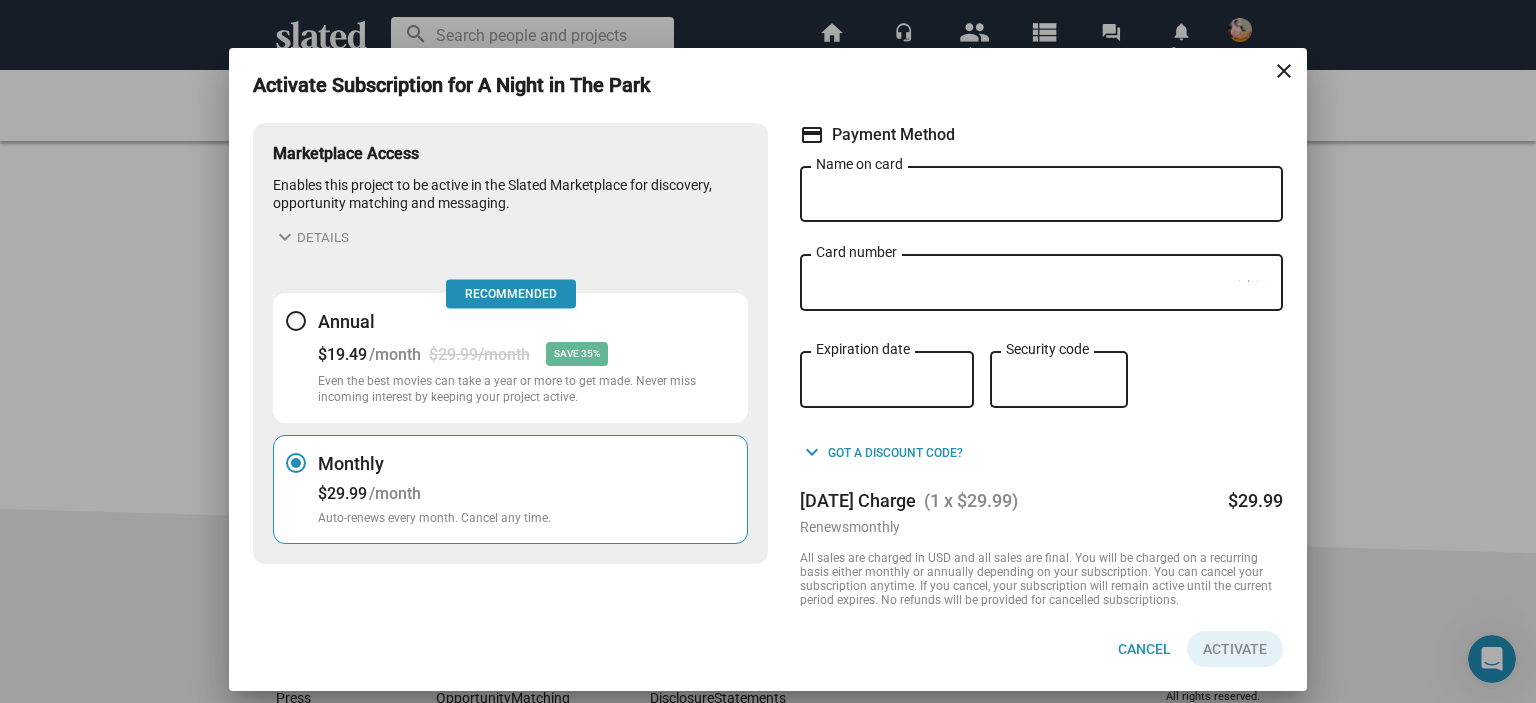 click on "close" at bounding box center (1284, 71) 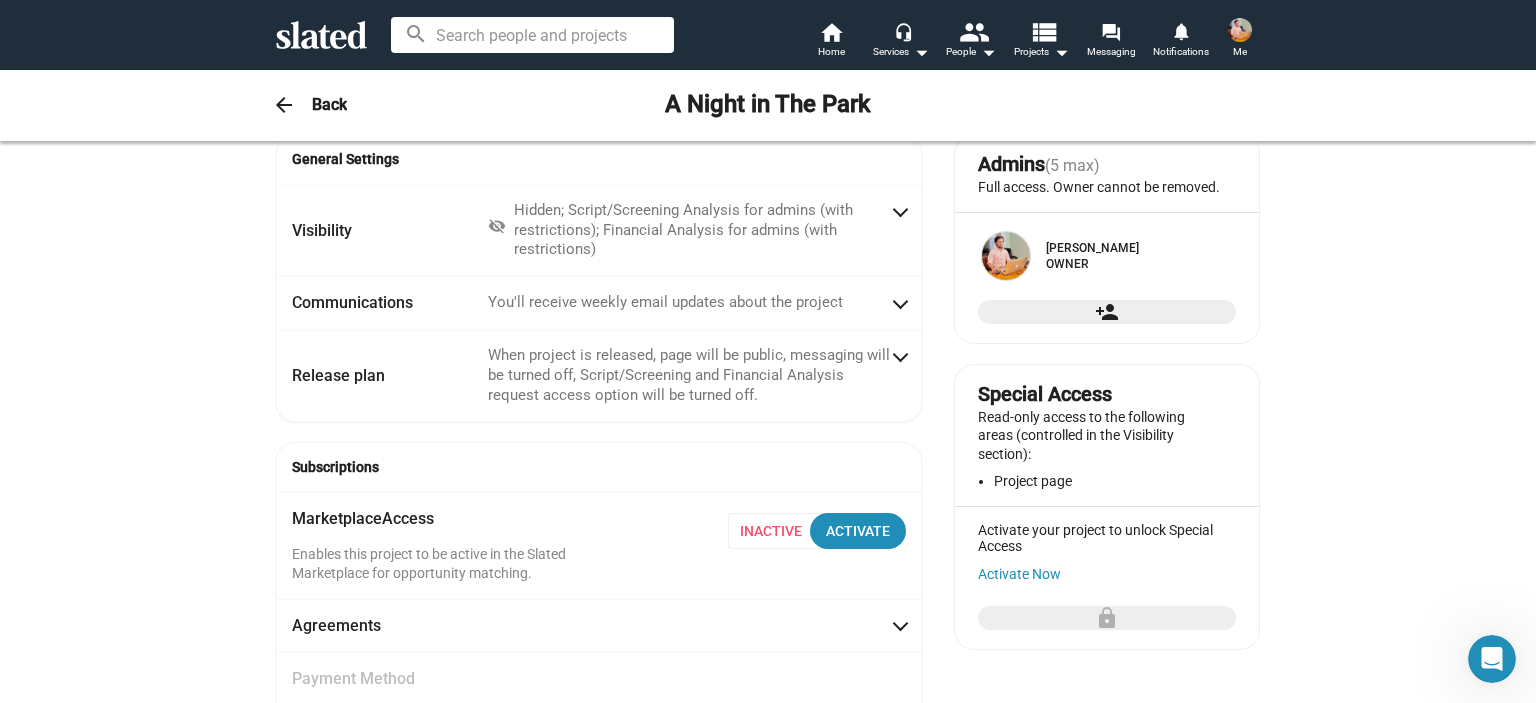 scroll, scrollTop: 0, scrollLeft: 0, axis: both 